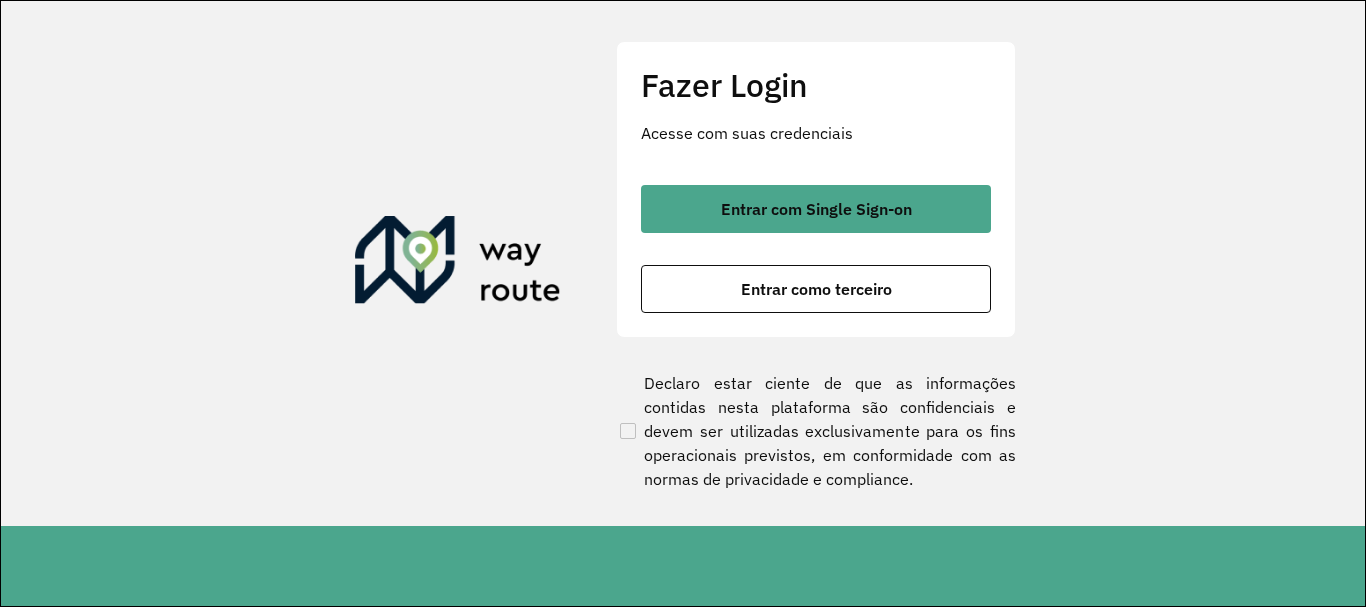 scroll, scrollTop: 0, scrollLeft: 0, axis: both 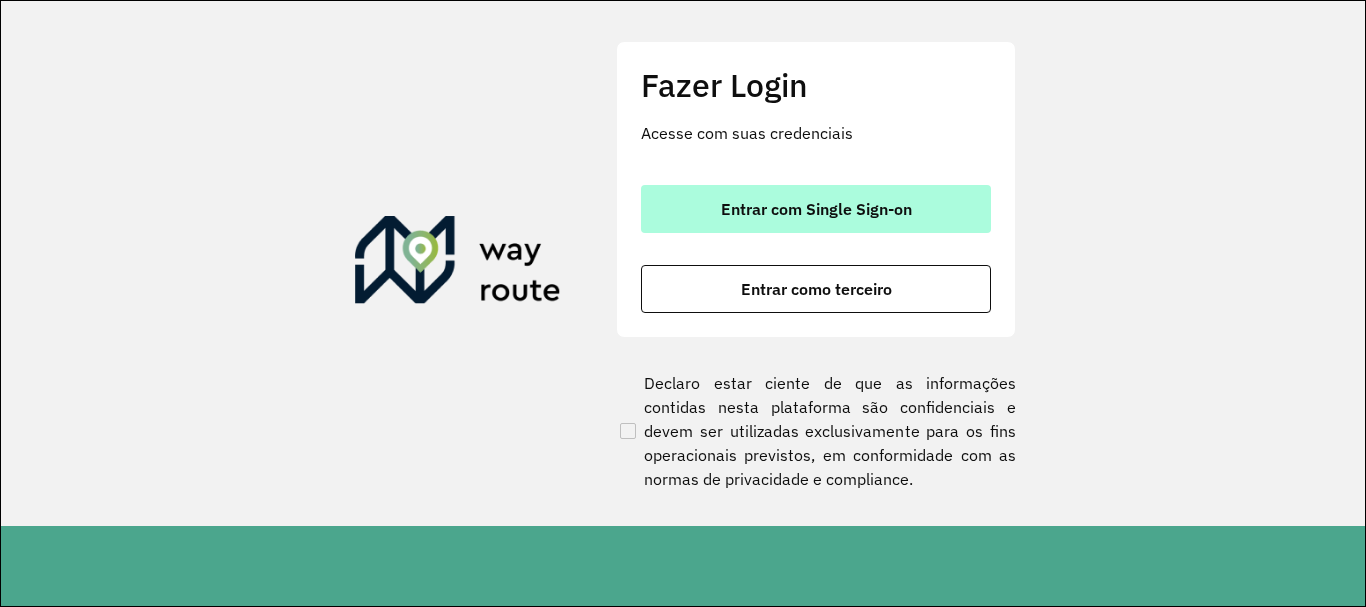 click on "Entrar com Single Sign-on" at bounding box center [816, 209] 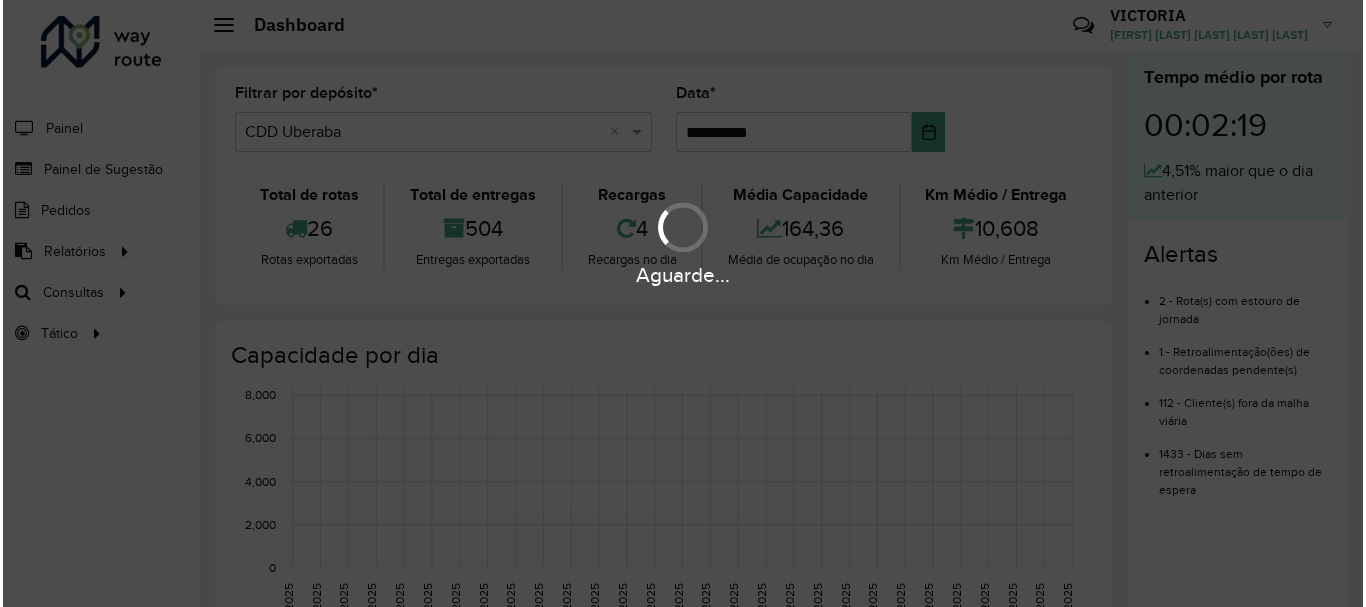 scroll, scrollTop: 0, scrollLeft: 0, axis: both 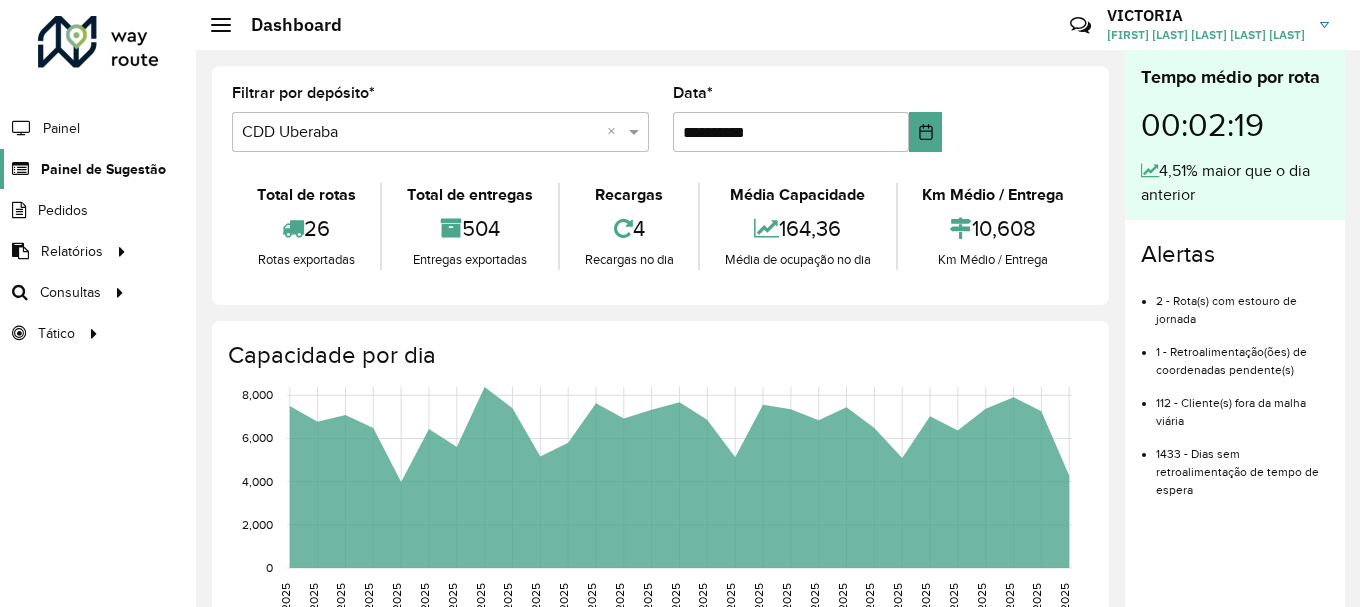 click on "Painel de Sugestão" 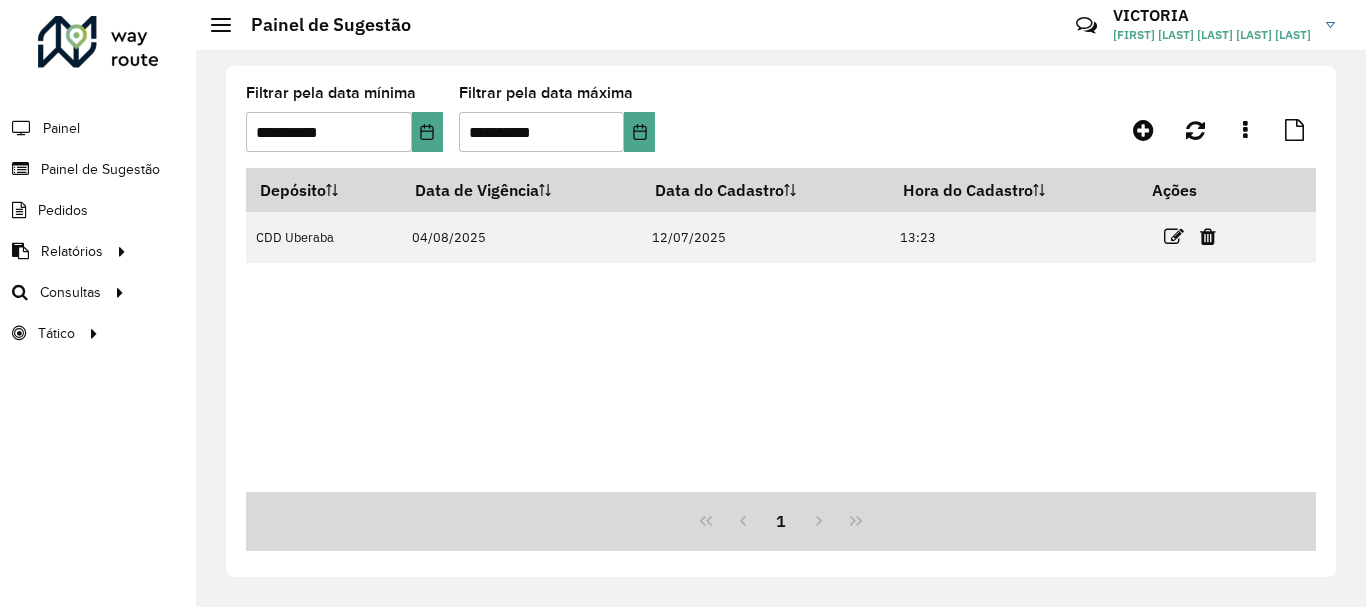 click on "Depósito   Data de Vigência   Data do Cadastro   Hora do Cadastro   Ações   CDD Uberaba   04/08/2025   12/07/2025   13:23" at bounding box center (781, 330) 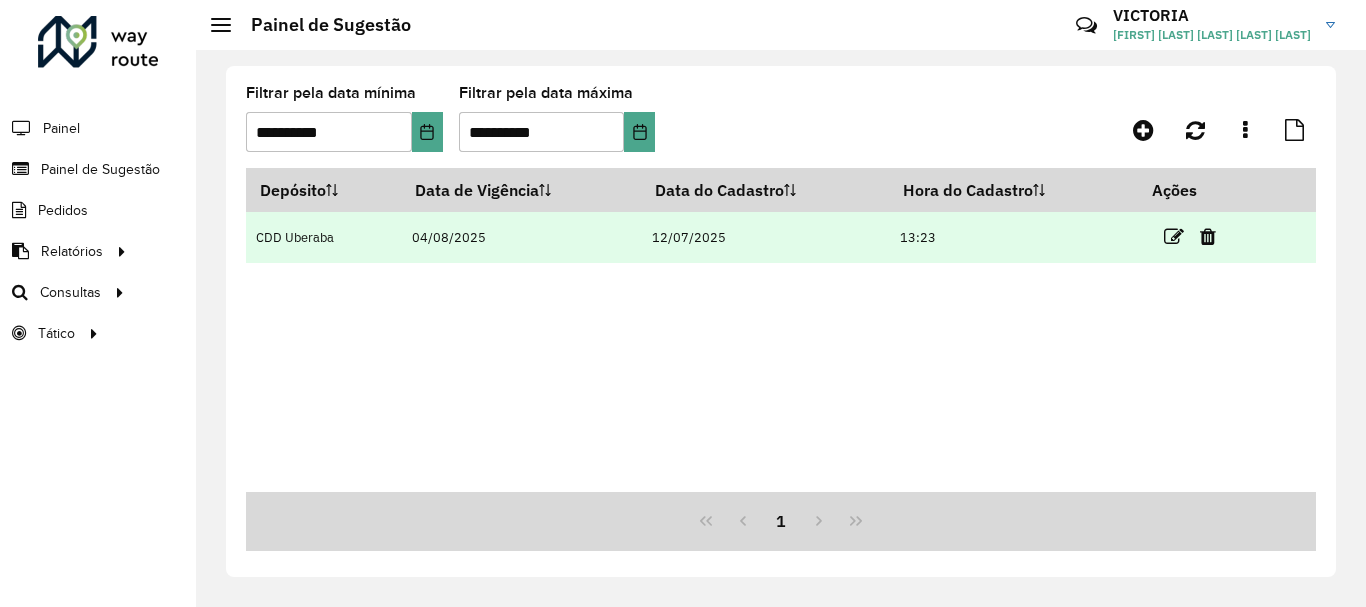 click at bounding box center [1174, 236] 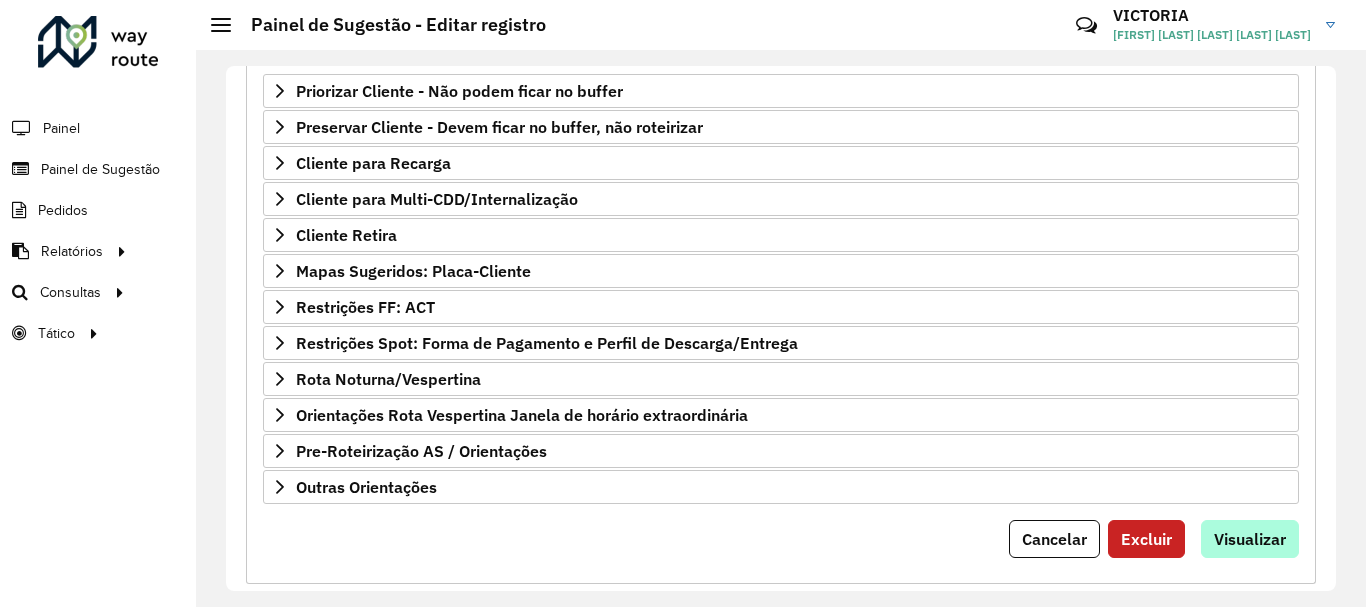 scroll, scrollTop: 357, scrollLeft: 0, axis: vertical 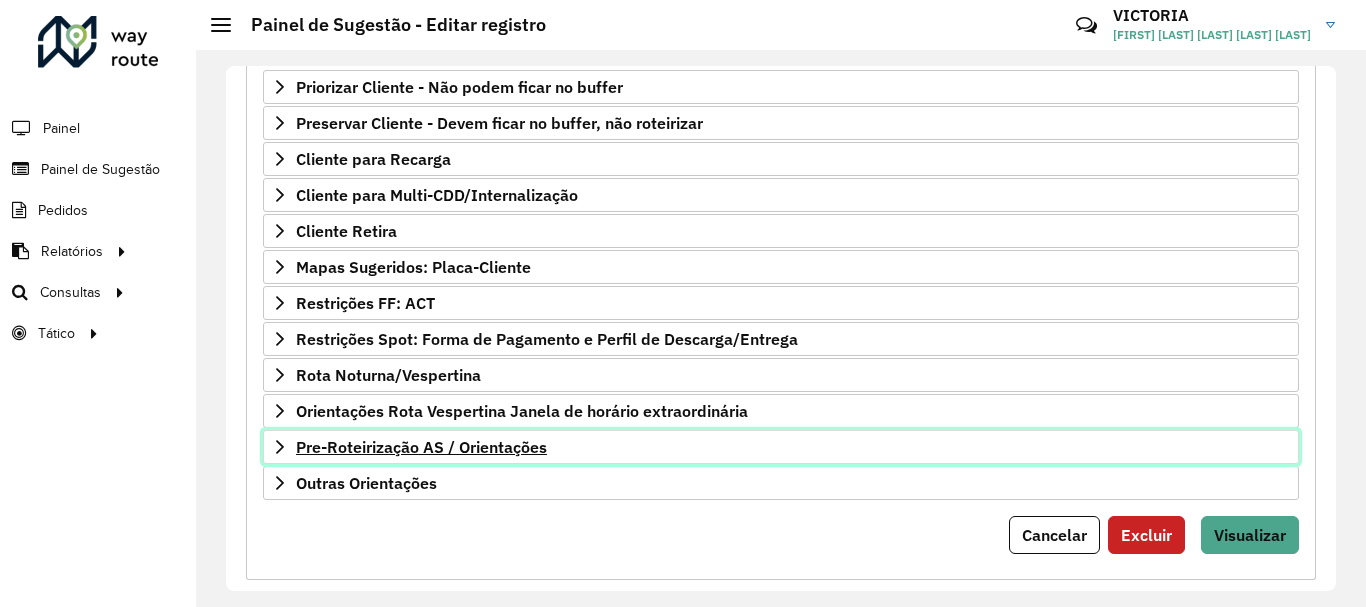 click on "Pre-Roteirização AS / Orientações" at bounding box center (421, 447) 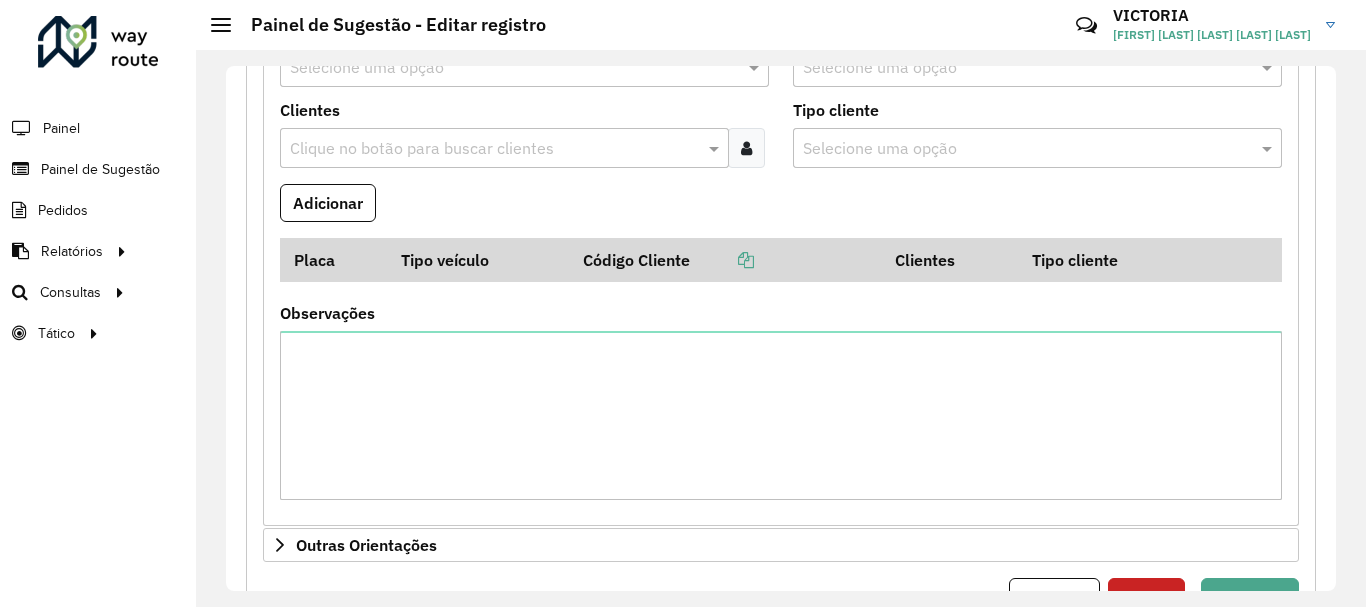 scroll, scrollTop: 813, scrollLeft: 0, axis: vertical 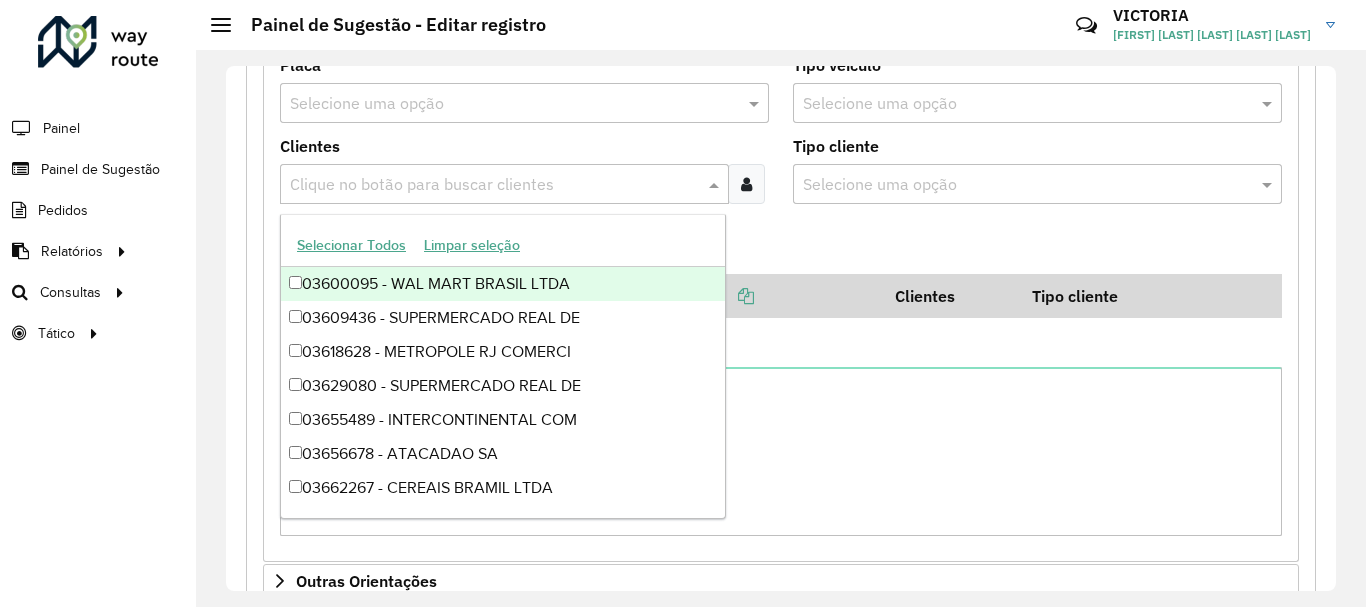 click at bounding box center [494, 185] 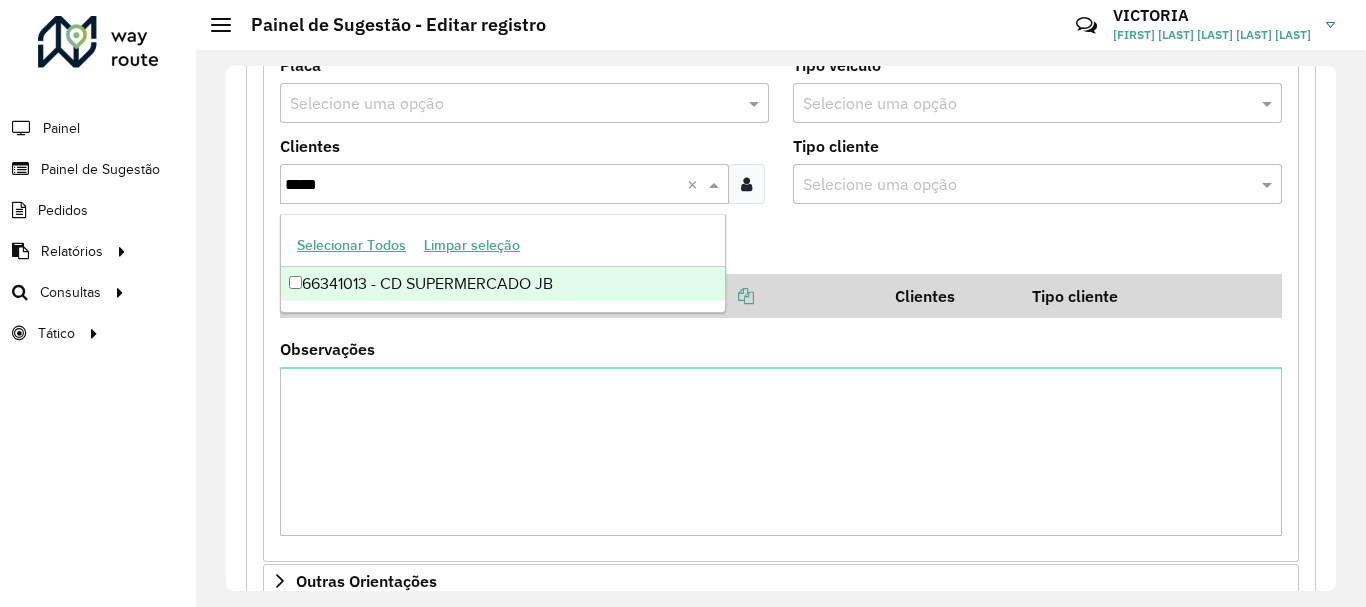 click on "66341013 - CD SUPERMERCADO JB" at bounding box center (503, 284) 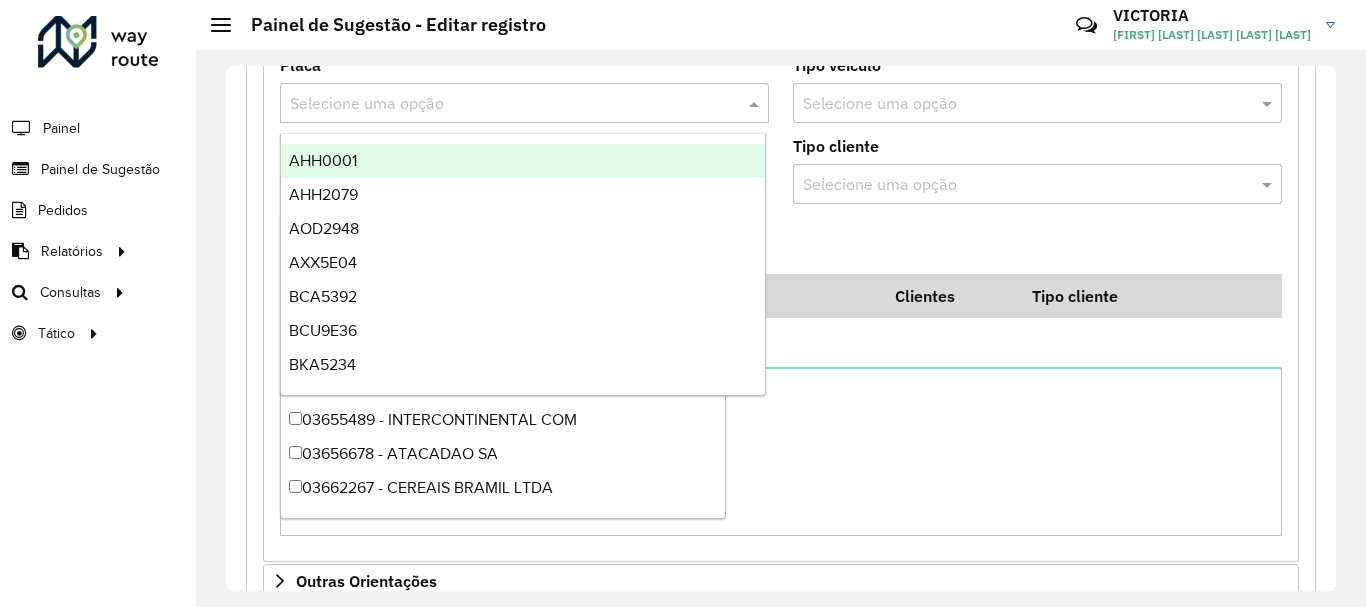 click at bounding box center (504, 104) 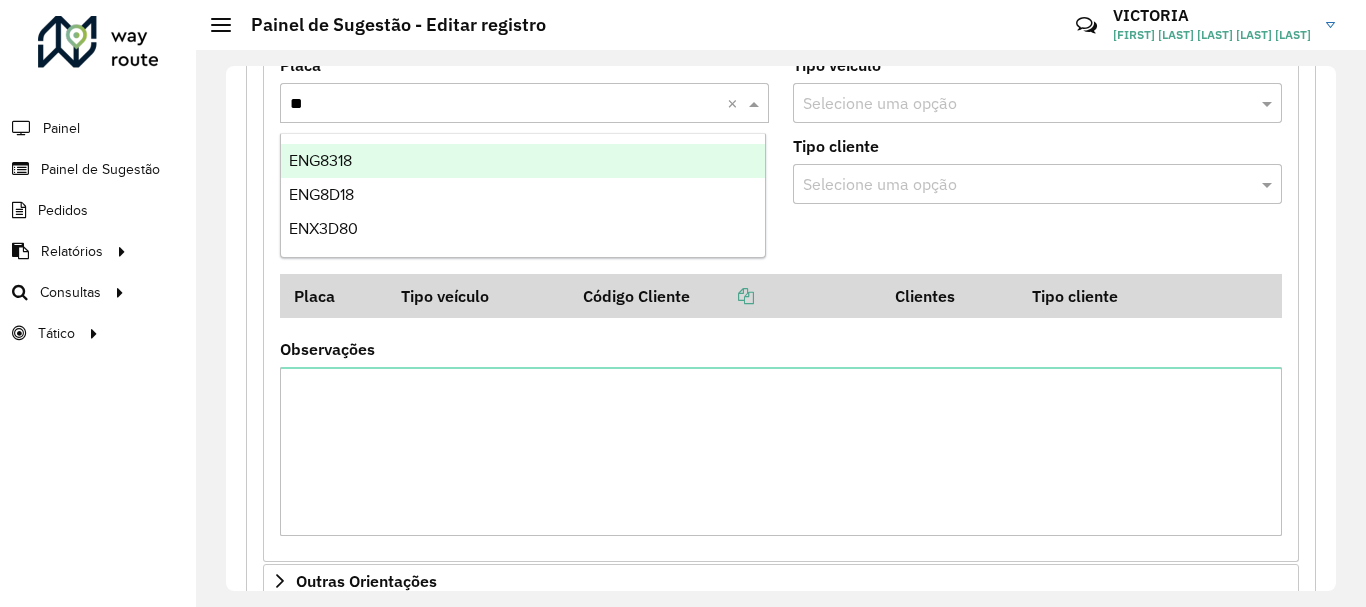 type on "***" 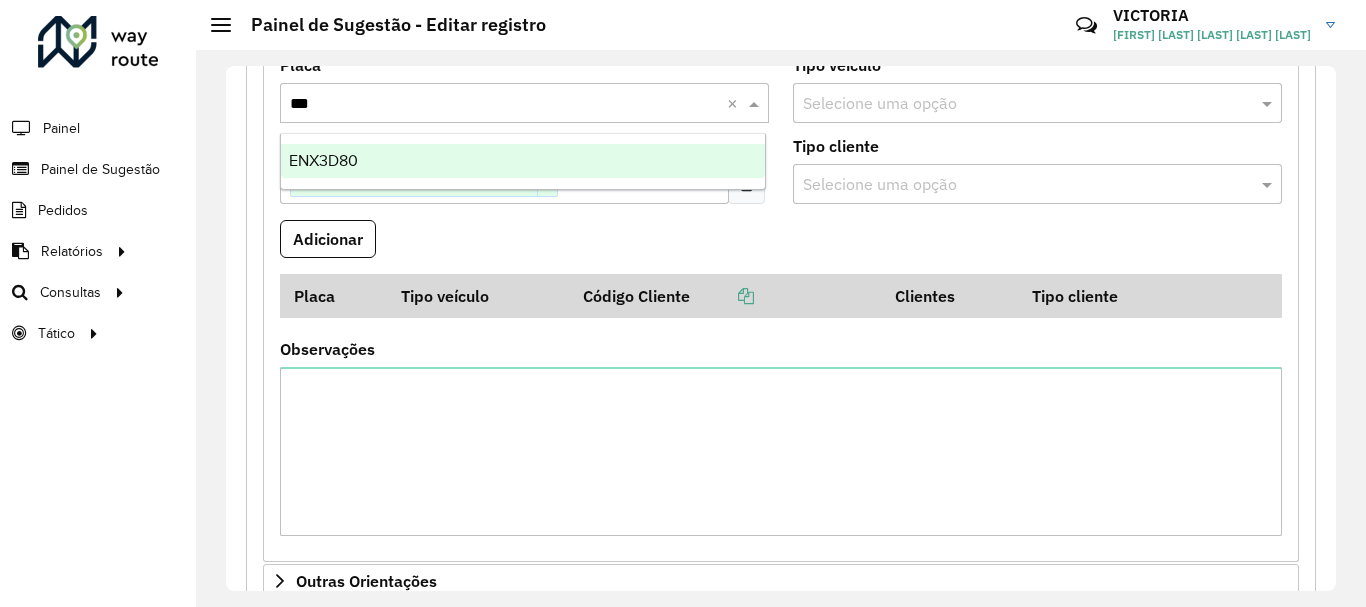click on "ENX3D80" at bounding box center [523, 161] 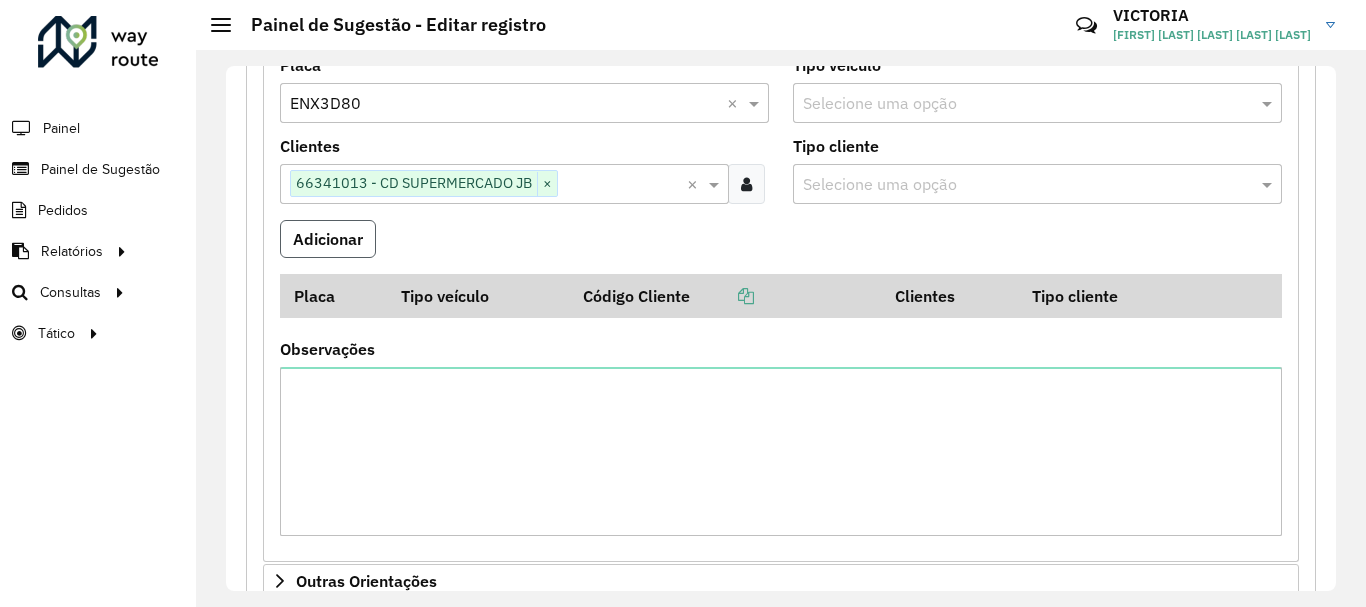 click on "Adicionar" at bounding box center (328, 239) 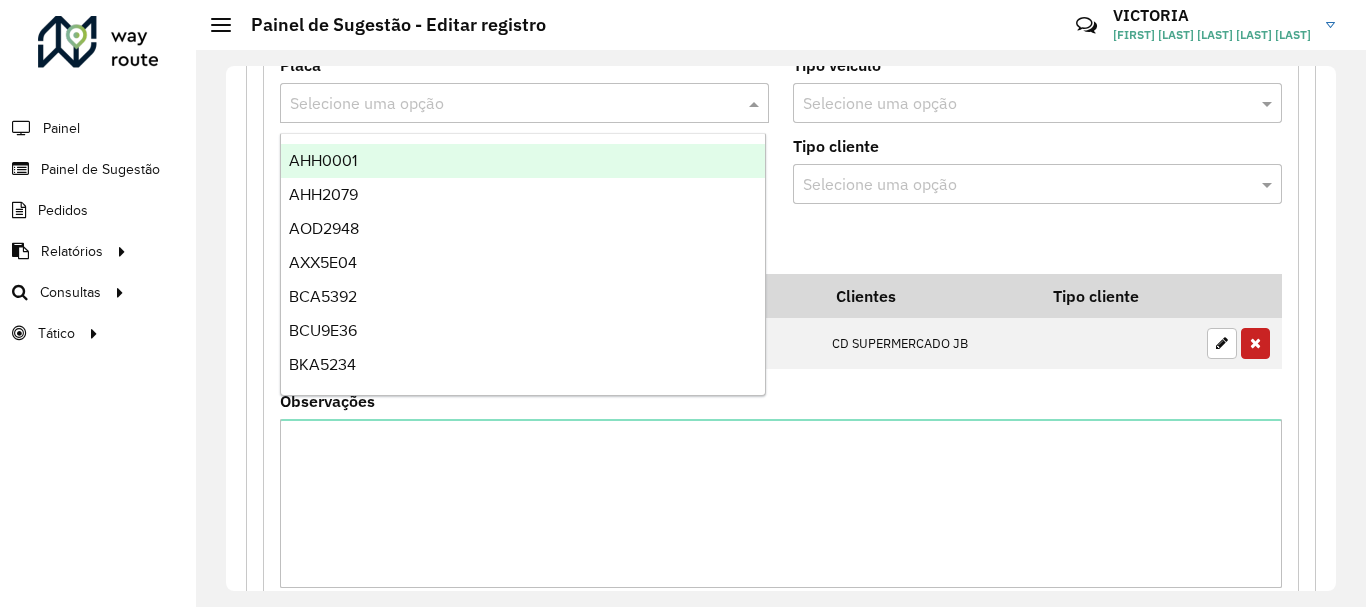 click at bounding box center [504, 104] 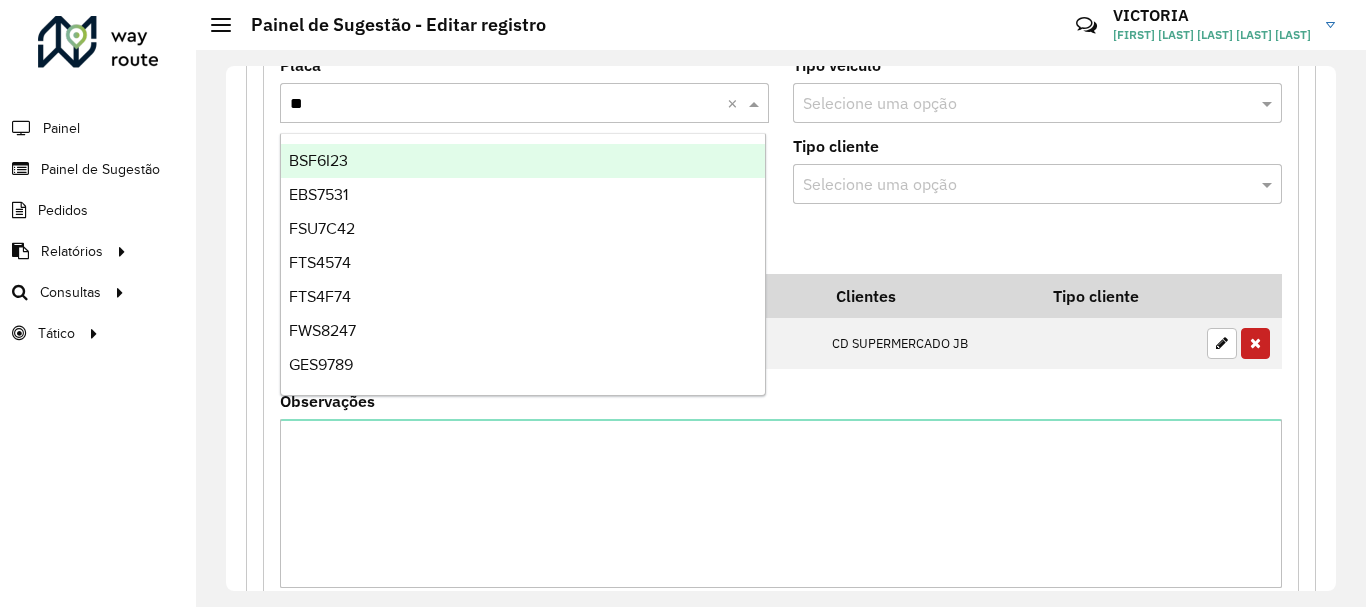 type on "***" 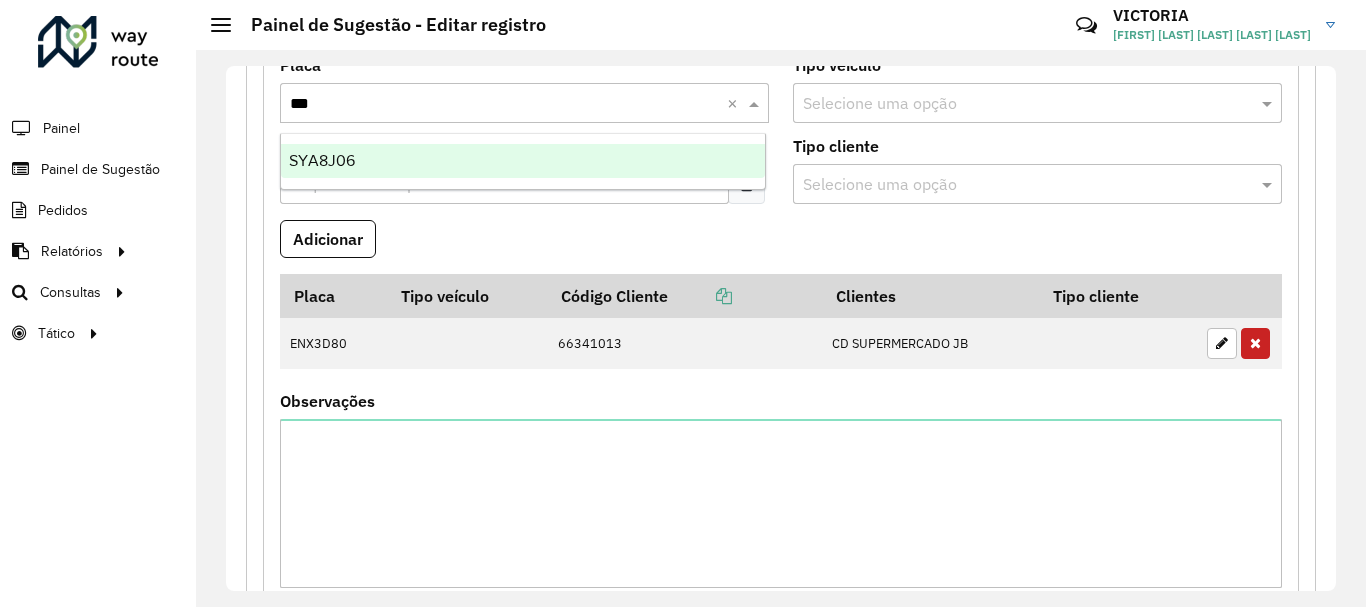 click on "SYA8J06" at bounding box center [523, 161] 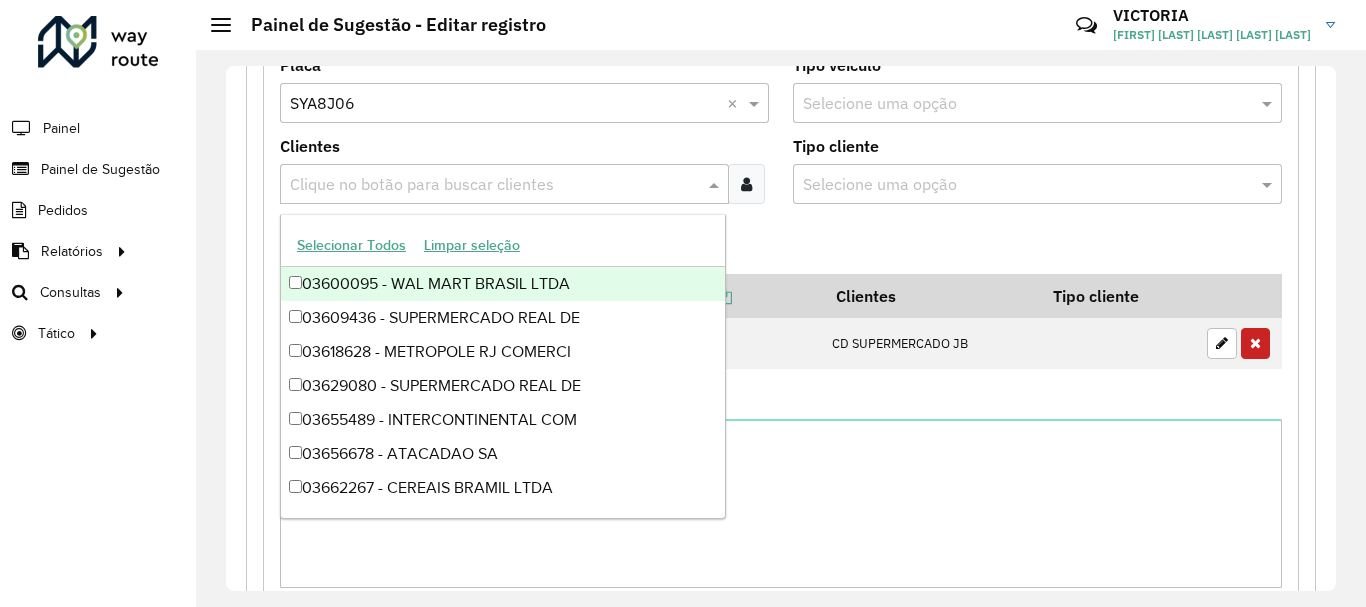 click at bounding box center [494, 185] 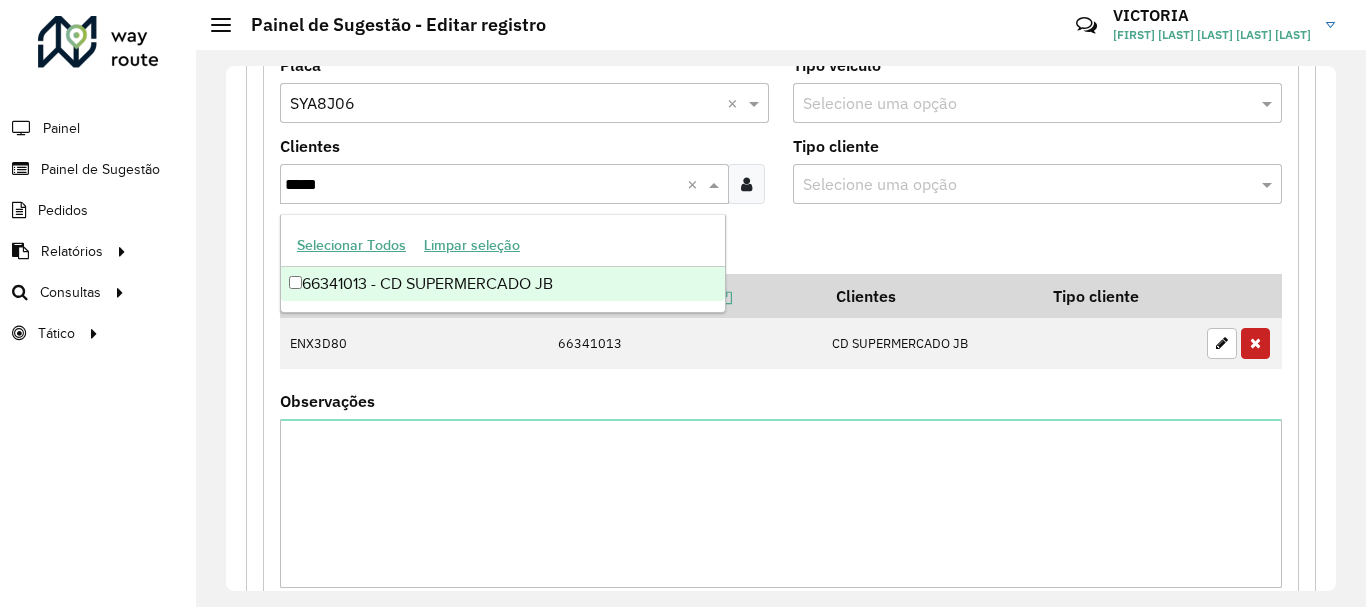 click on "66341013 - CD SUPERMERCADO JB" at bounding box center [503, 284] 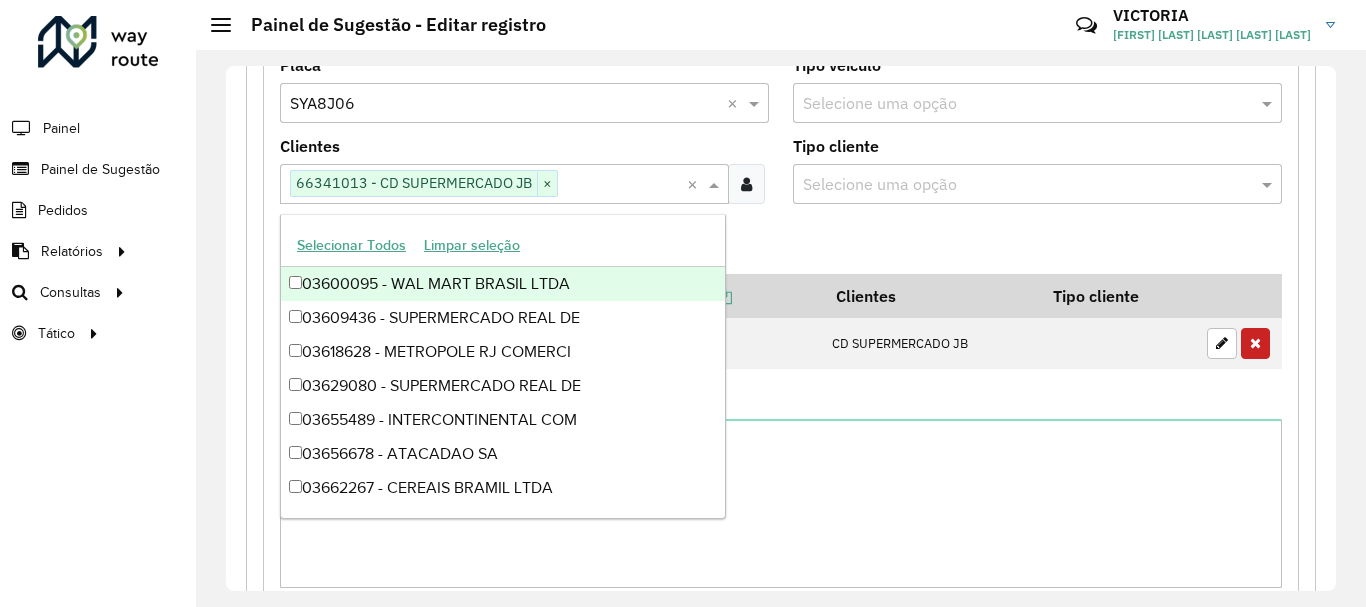 click on "Adicionar" at bounding box center [781, 247] 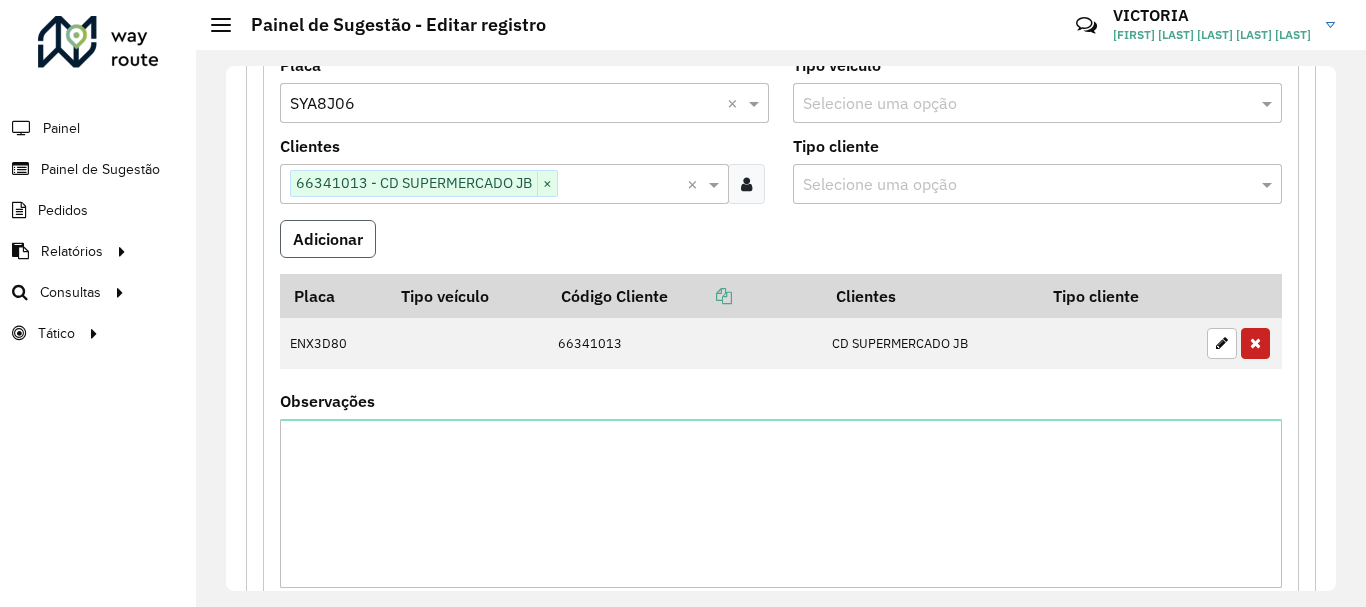 click on "Adicionar" at bounding box center [328, 239] 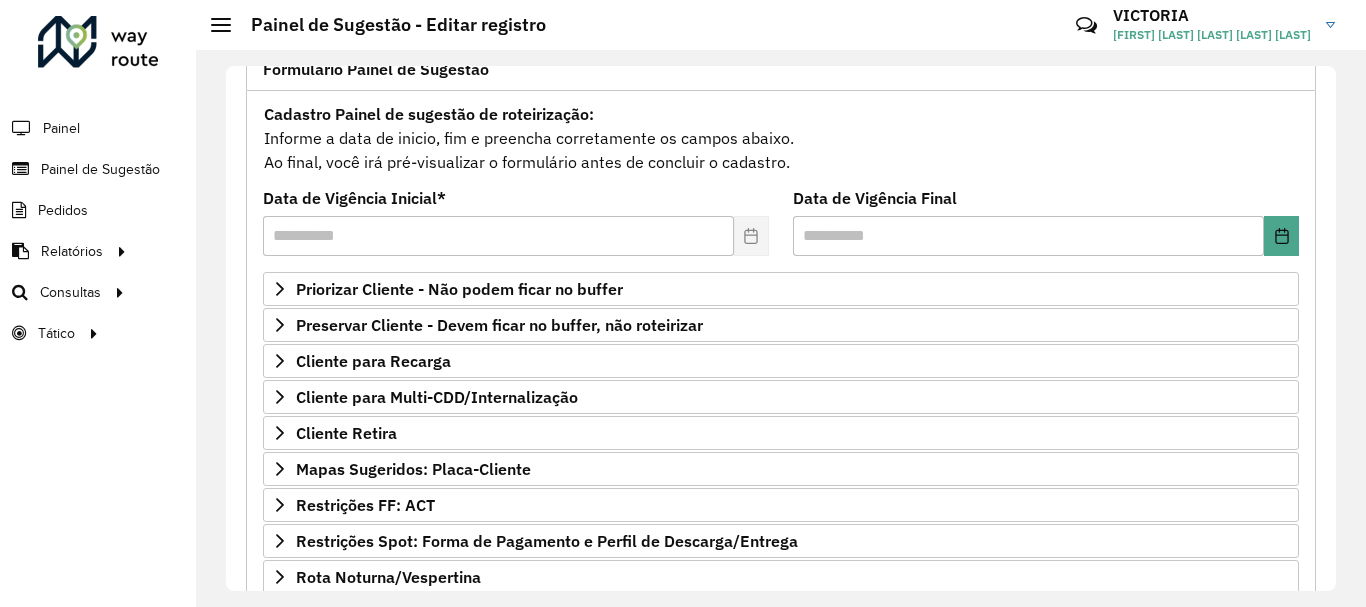 scroll, scrollTop: 149, scrollLeft: 0, axis: vertical 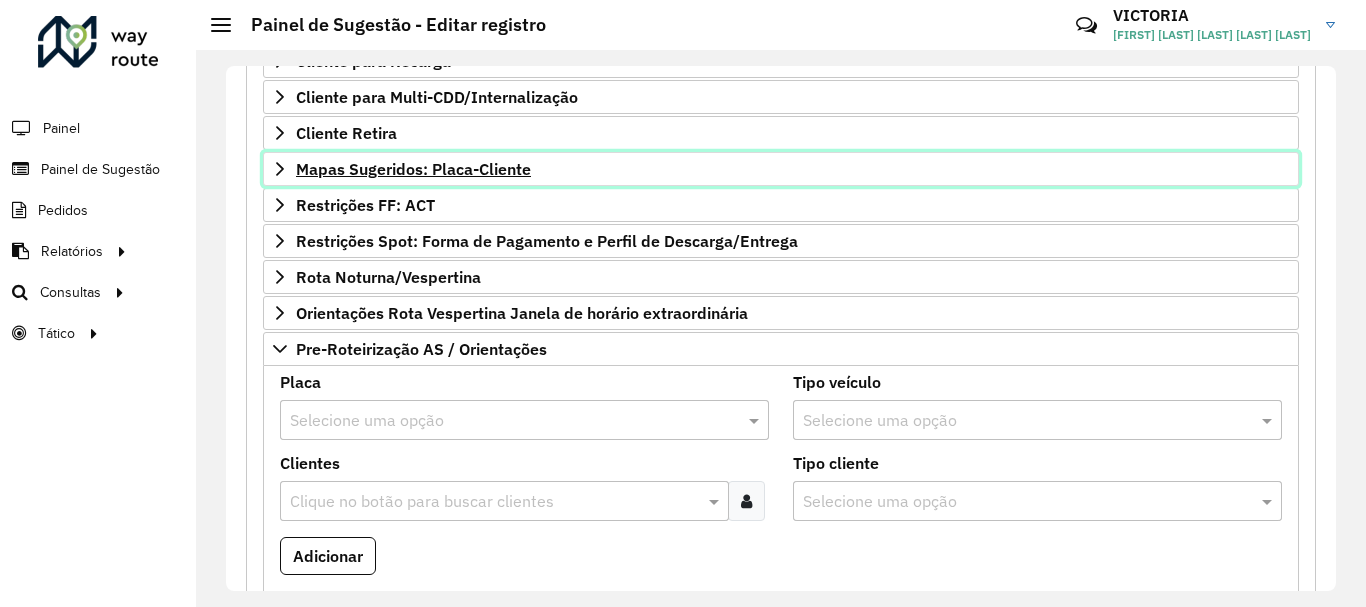 click on "Mapas Sugeridos: Placa-Cliente" at bounding box center [781, 169] 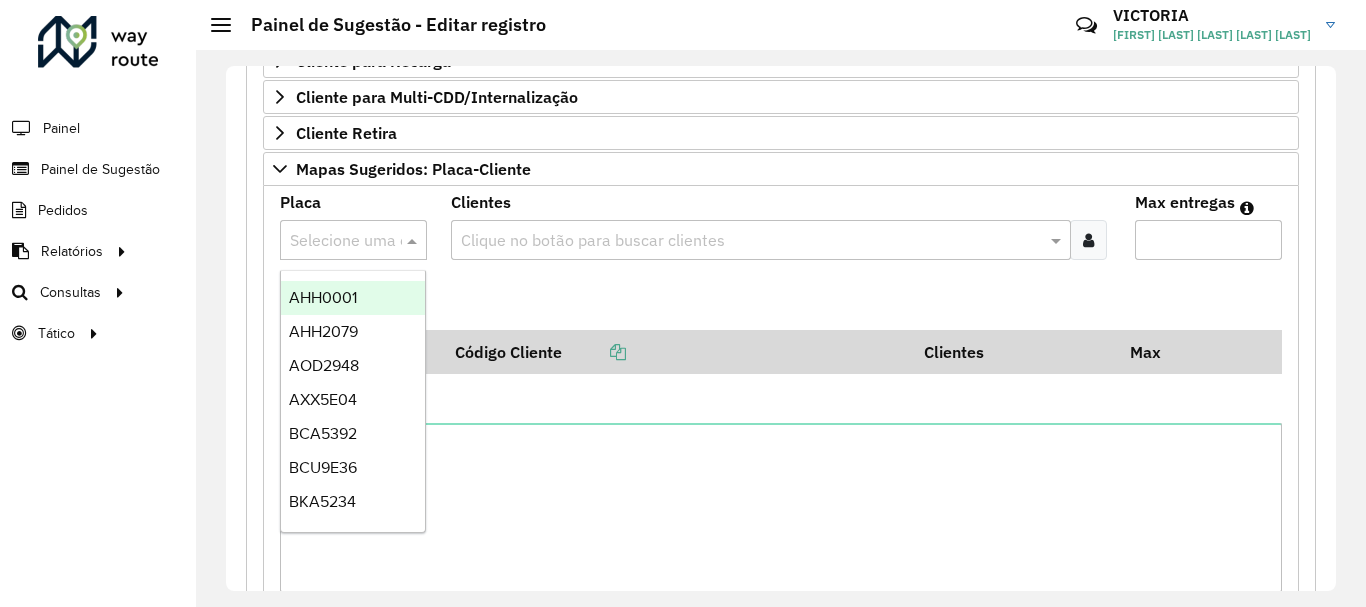 click at bounding box center (333, 241) 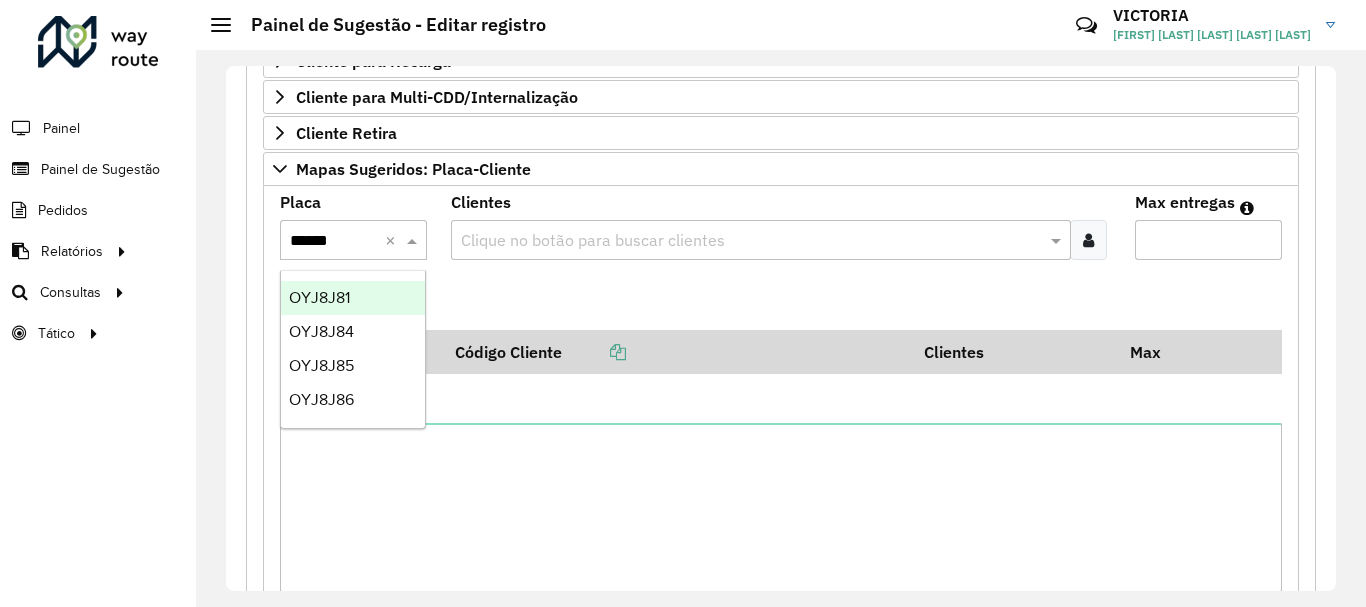 type on "*******" 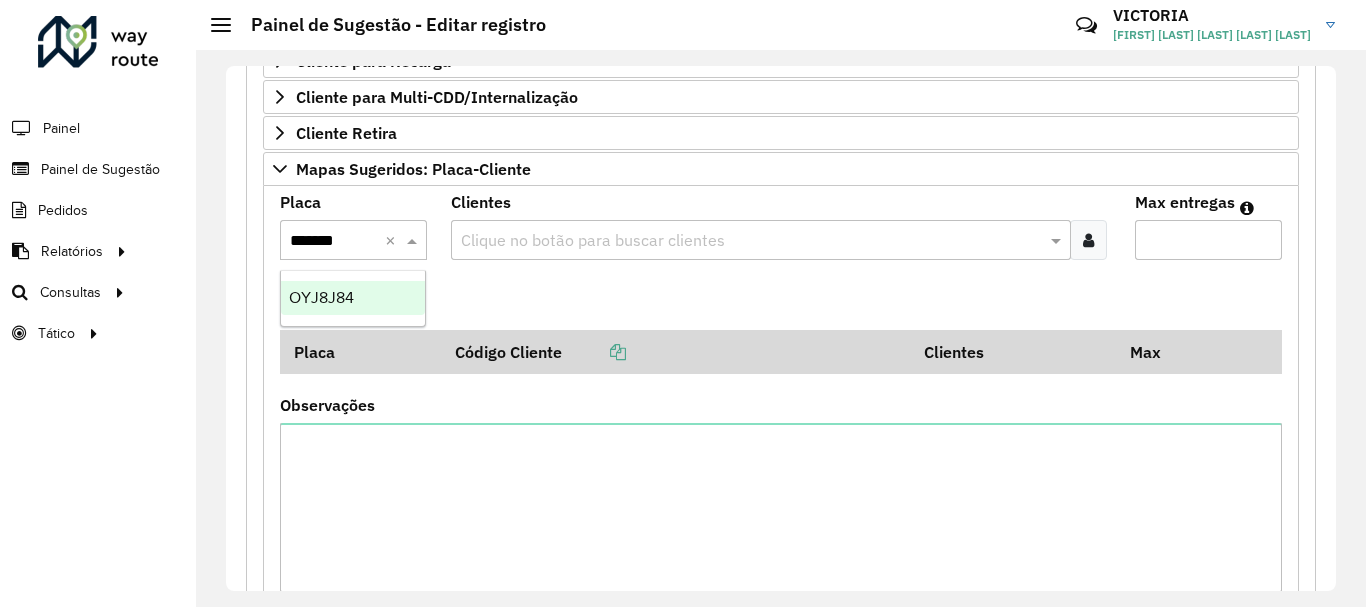 click on "OYJ8J84" at bounding box center [353, 298] 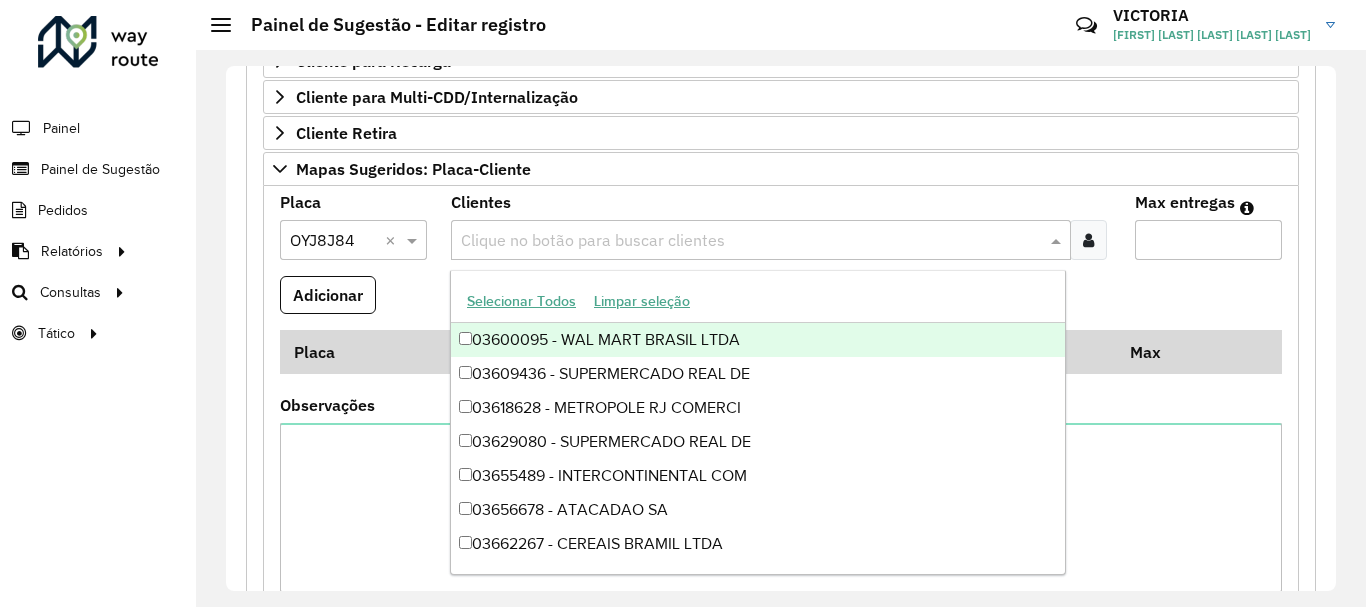click at bounding box center [751, 241] 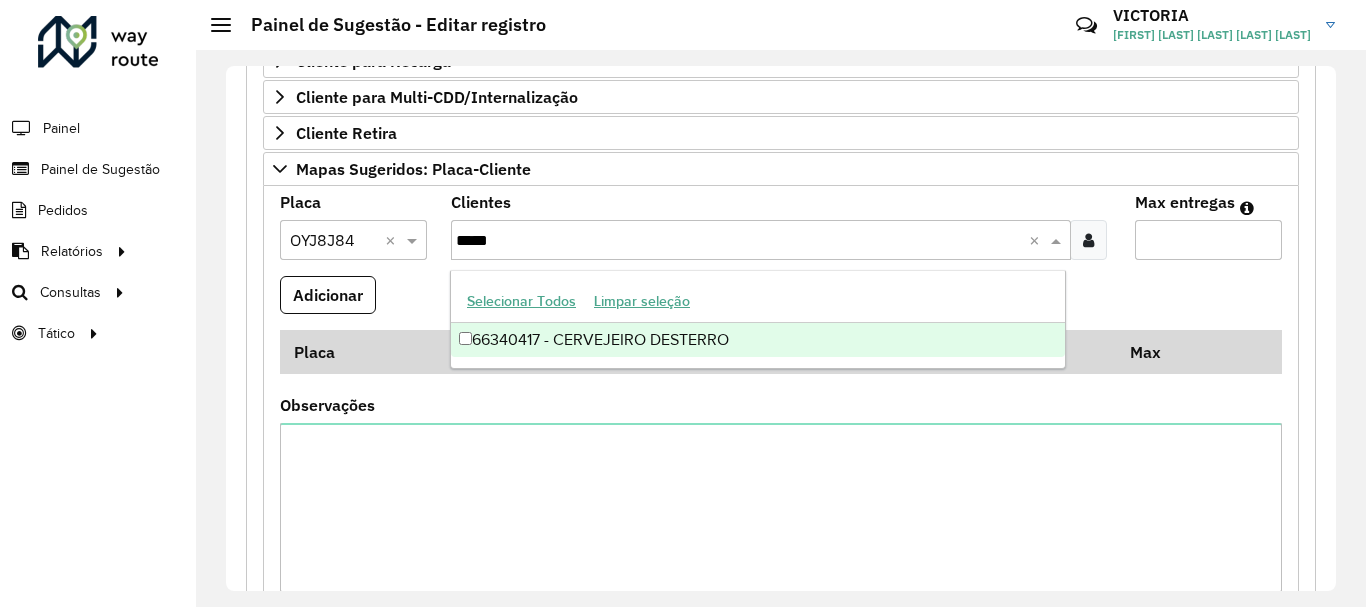 click on "66340417 - CERVEJEIRO DESTERRO" at bounding box center (758, 340) 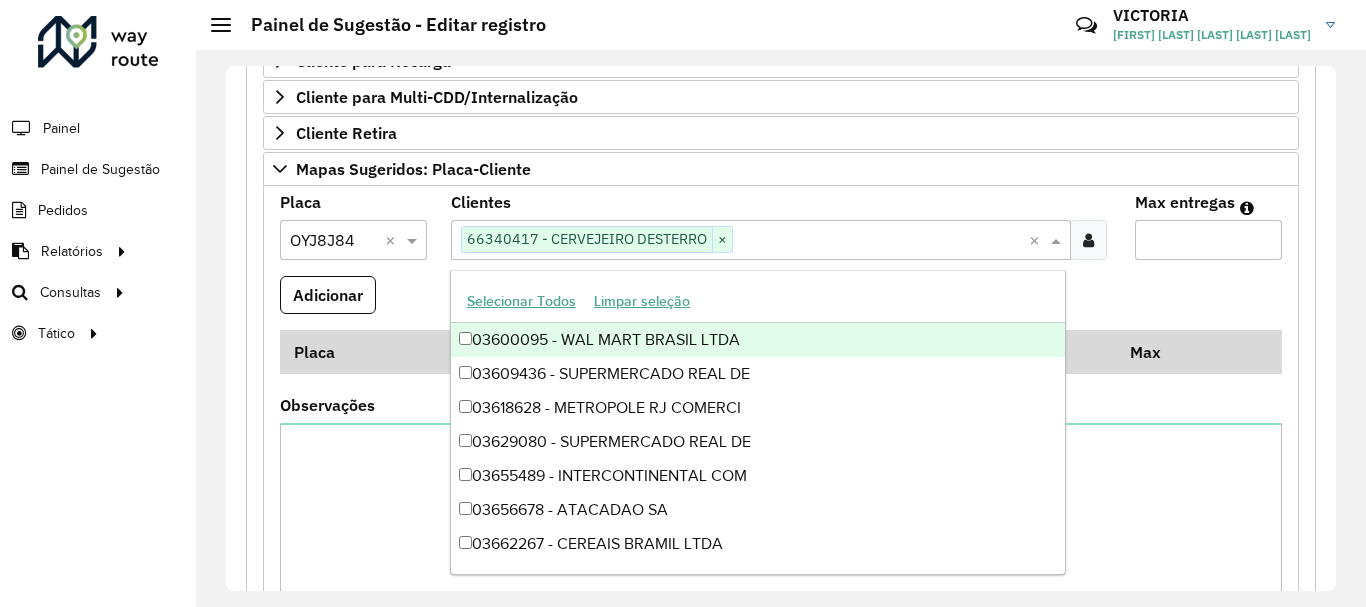 click on "Max entregas" at bounding box center [1208, 240] 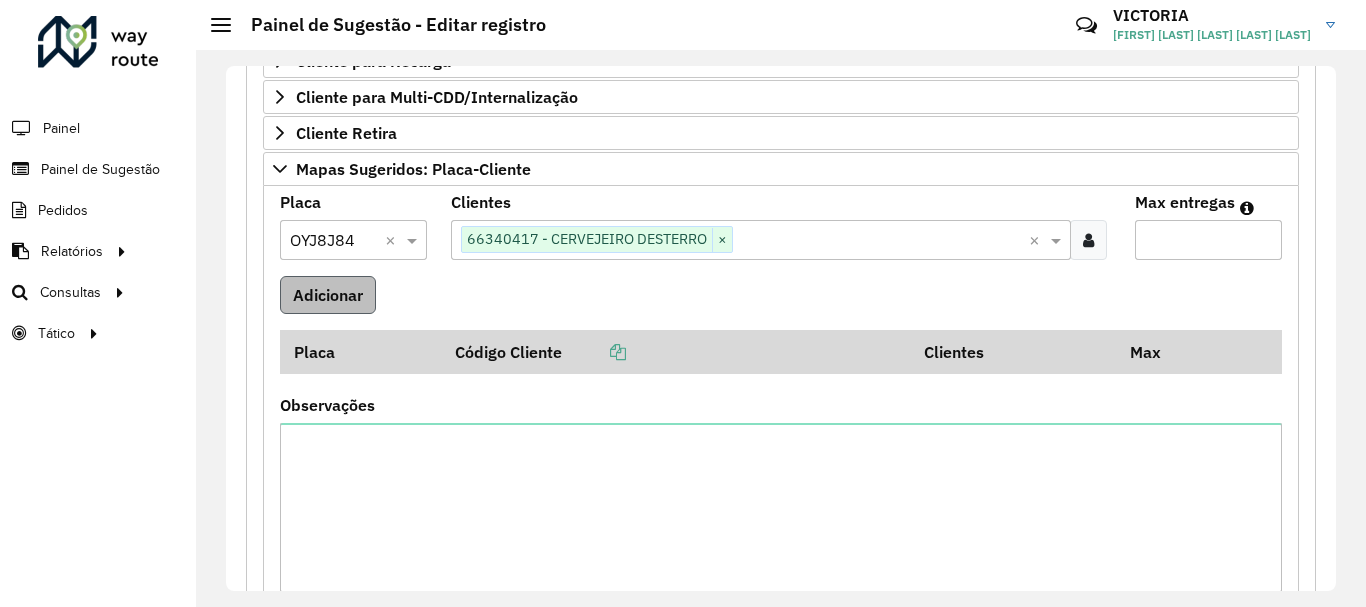 type on "*" 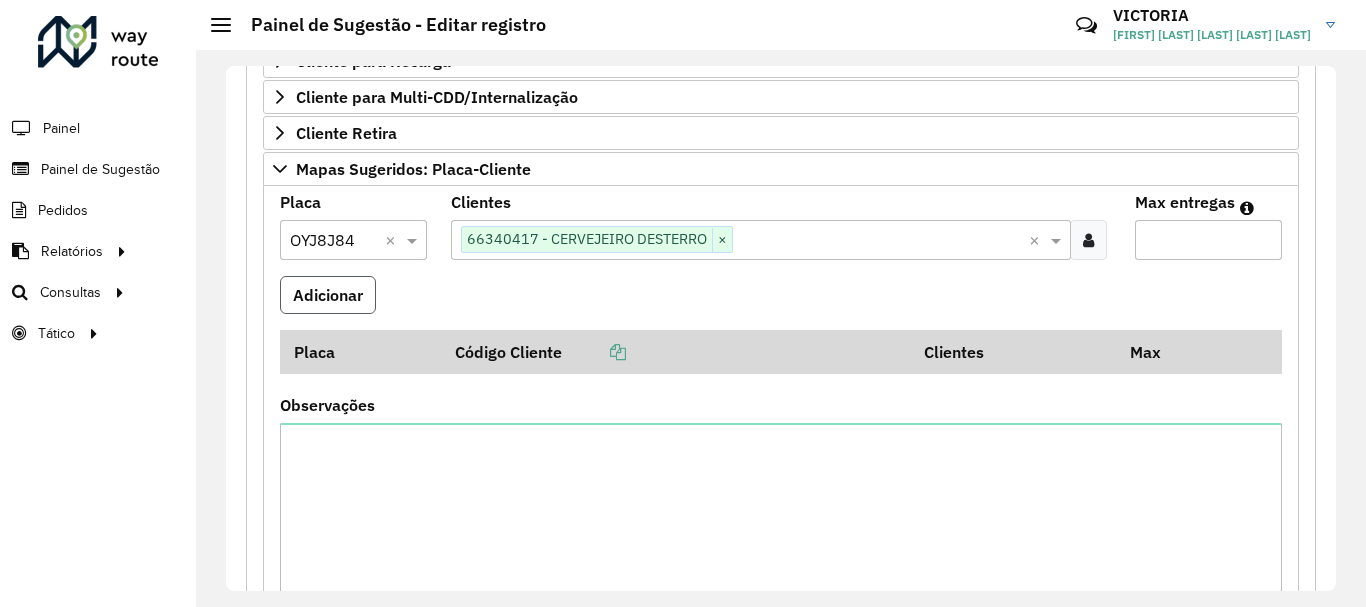 click on "Adicionar" at bounding box center [328, 295] 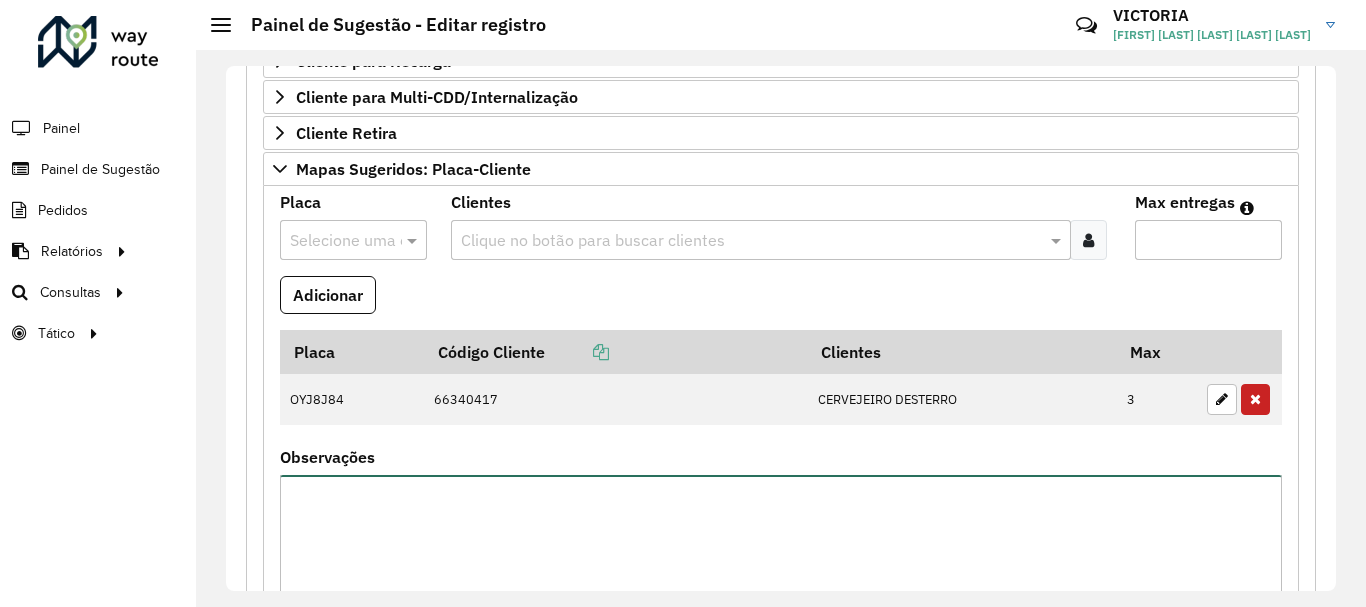 click on "Observações" at bounding box center (781, 559) 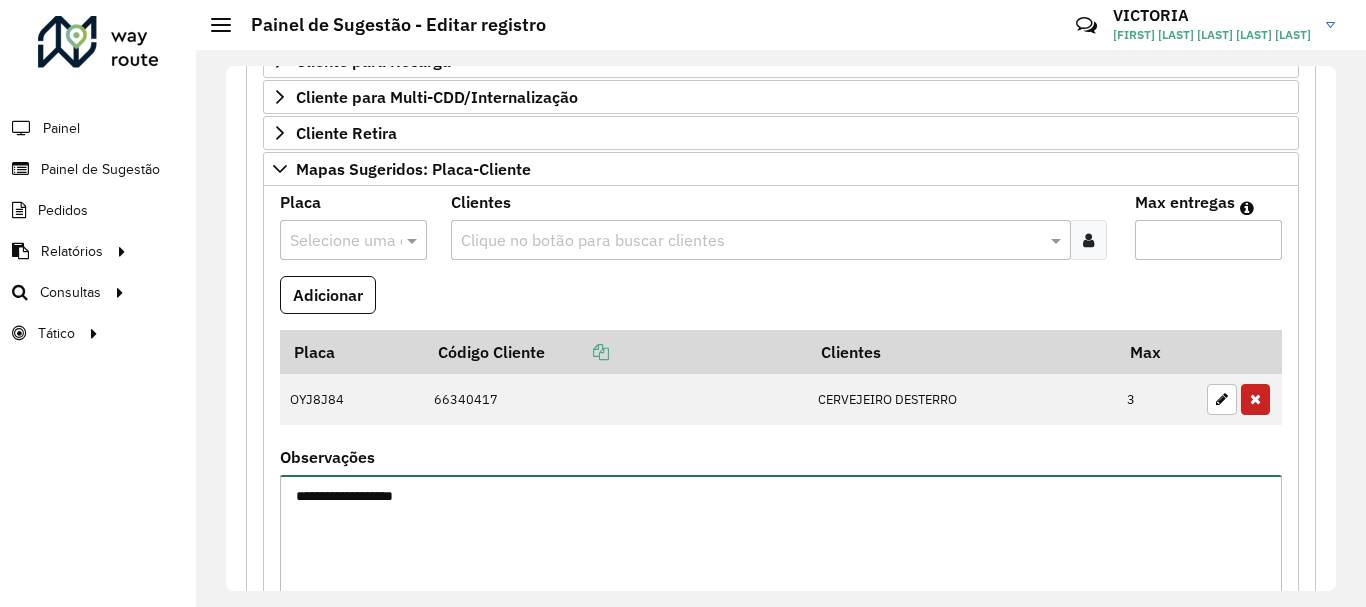 type on "**********" 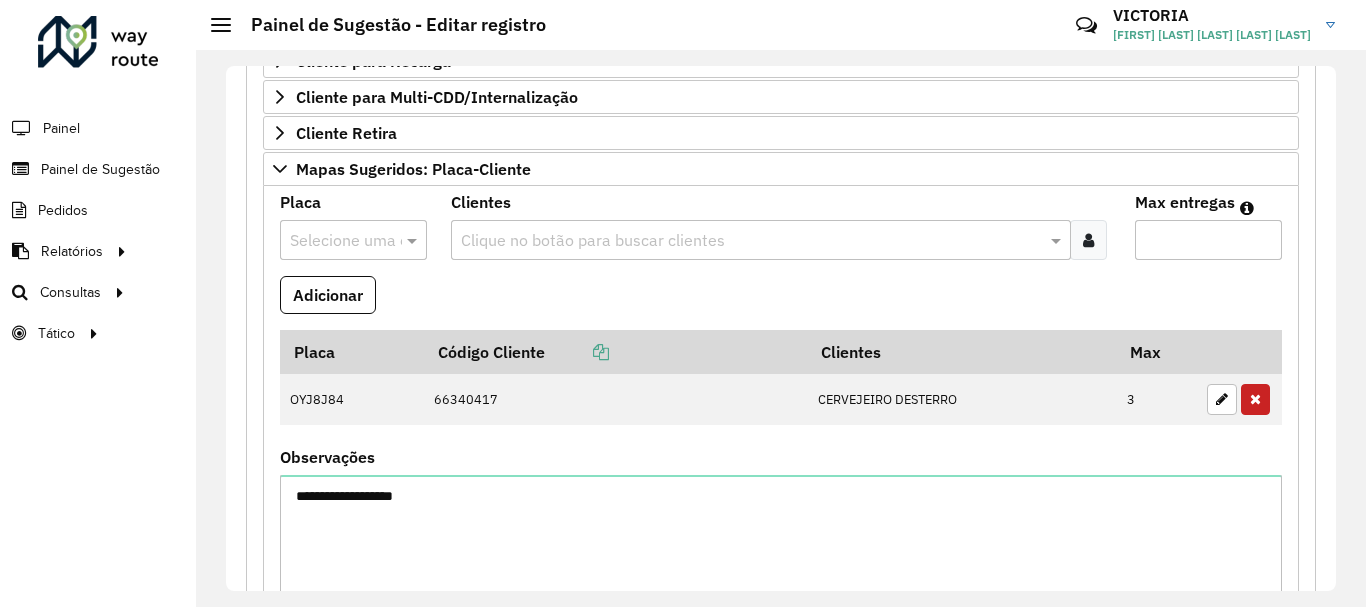 click on "Selecione uma opção" at bounding box center (353, 240) 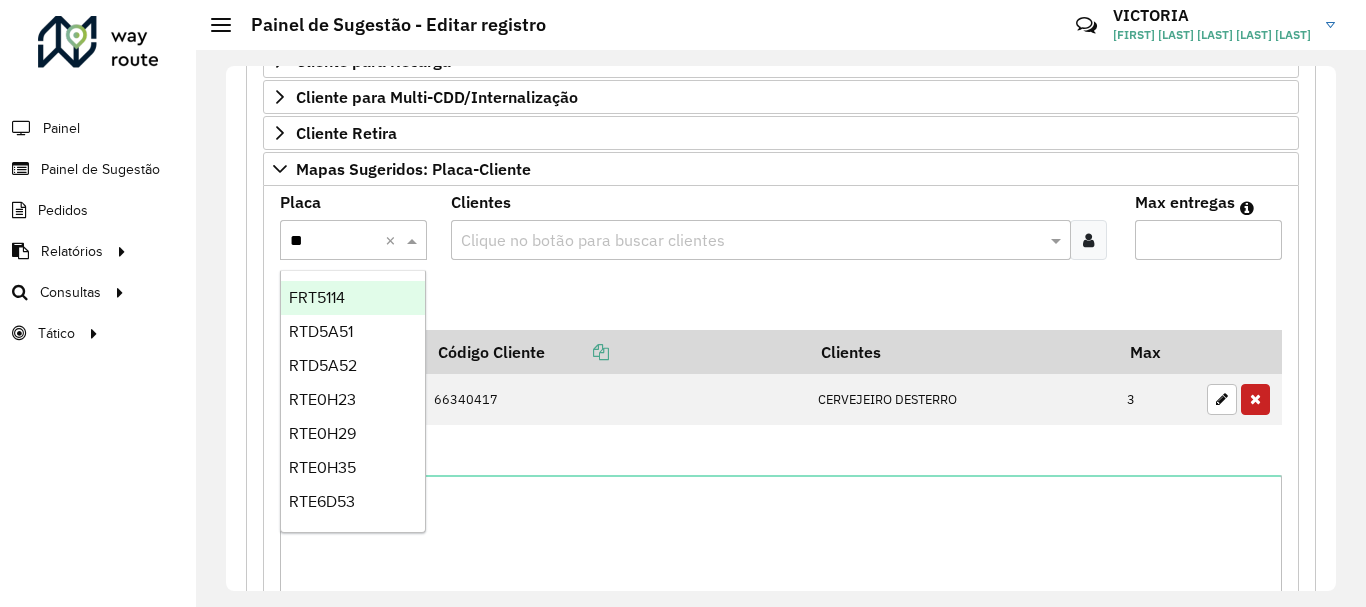 type on "***" 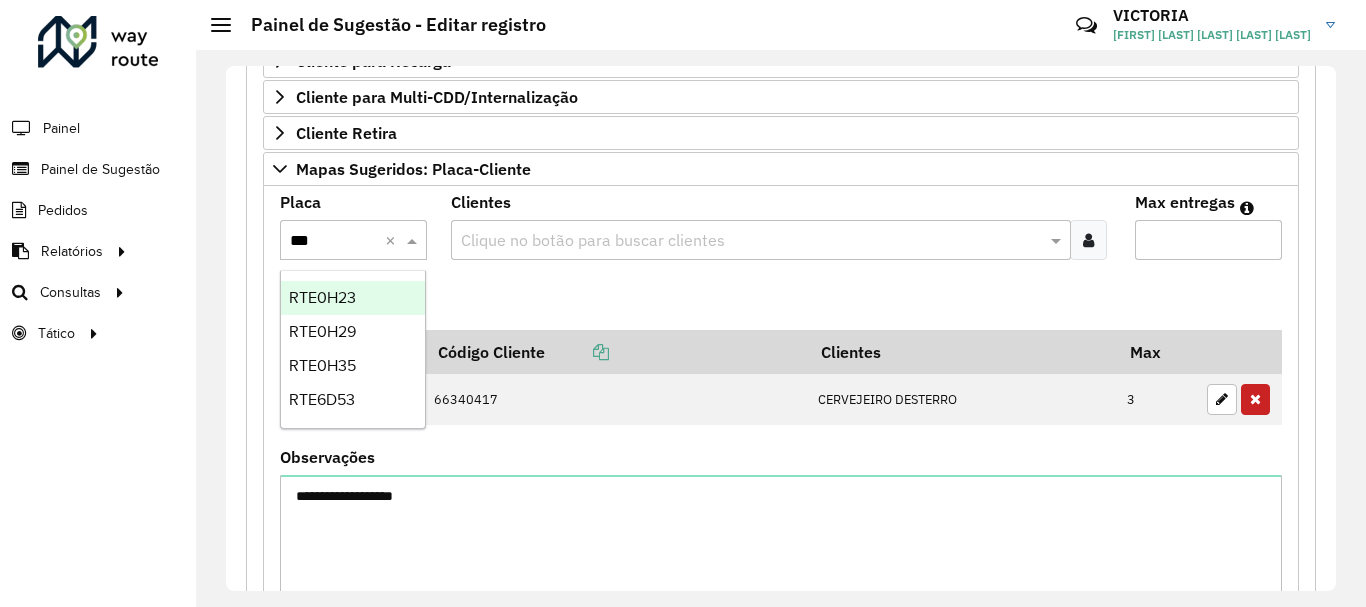 click on "RTE0H23" at bounding box center (322, 297) 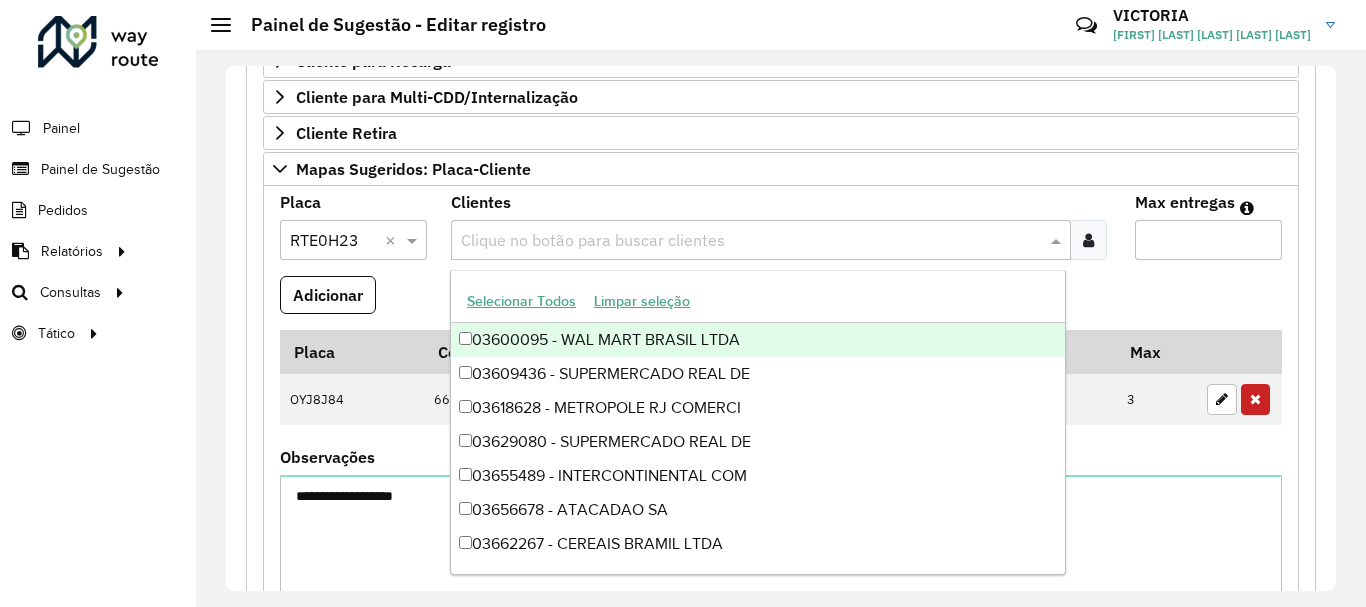 click at bounding box center [751, 241] 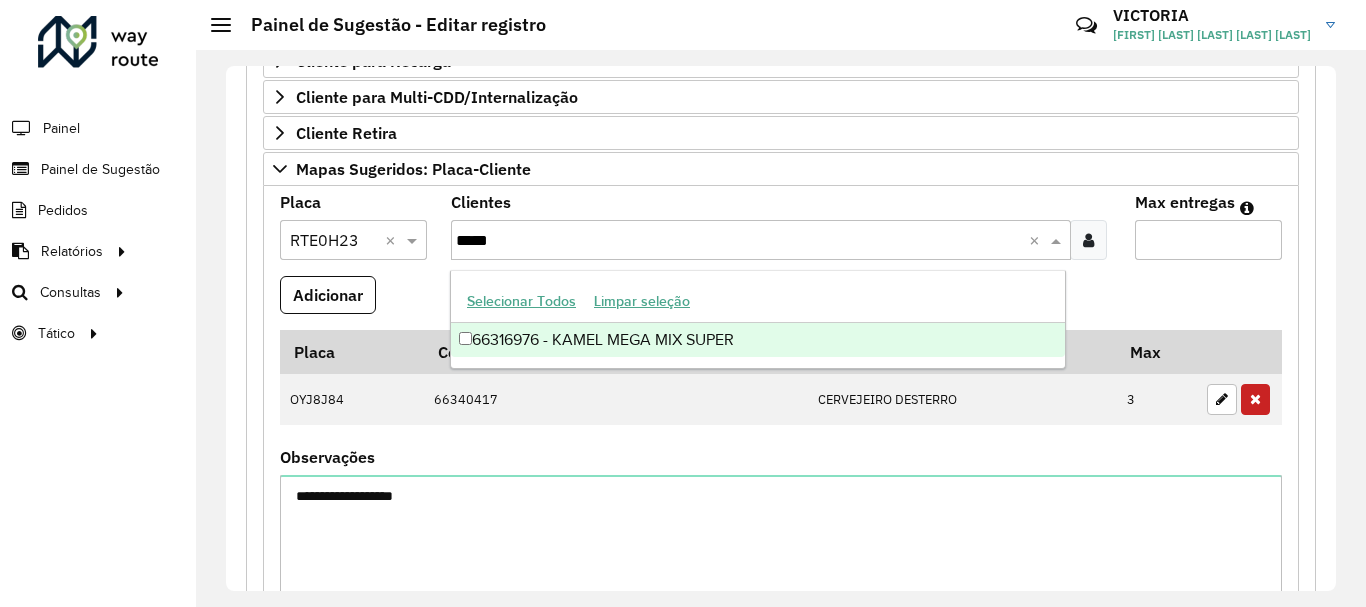 click on "66316976 - KAMEL MEGA MIX SUPER" at bounding box center [758, 340] 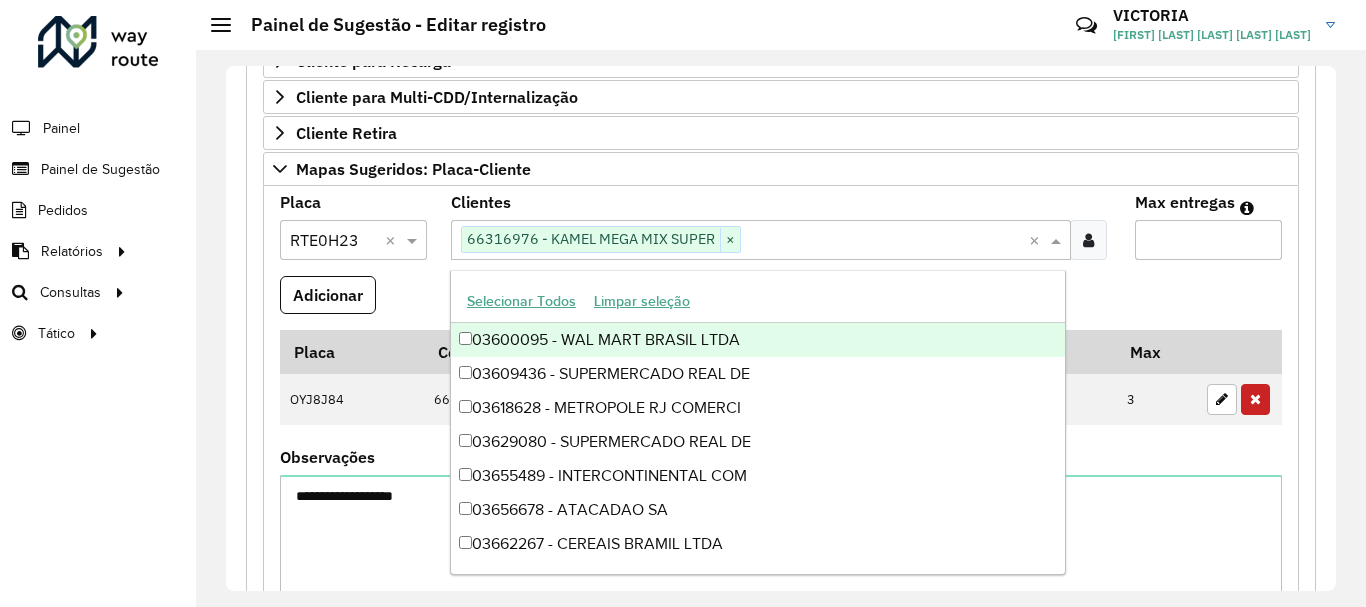 click on "Max entregas" at bounding box center [1208, 240] 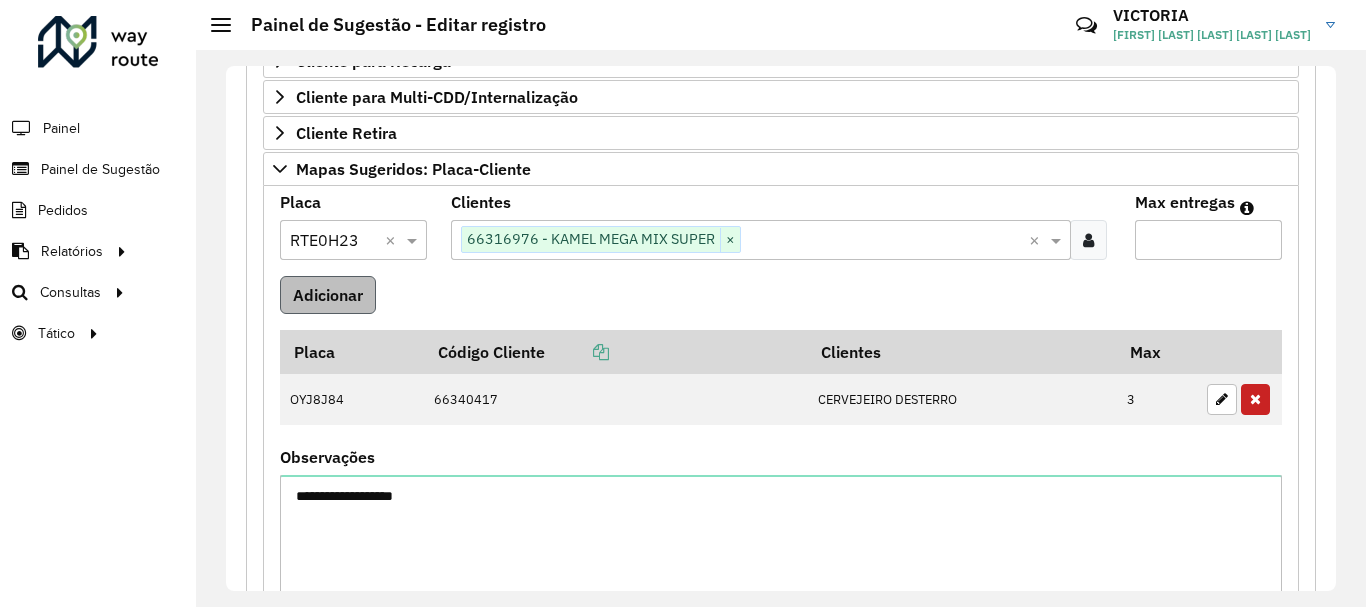 type on "*" 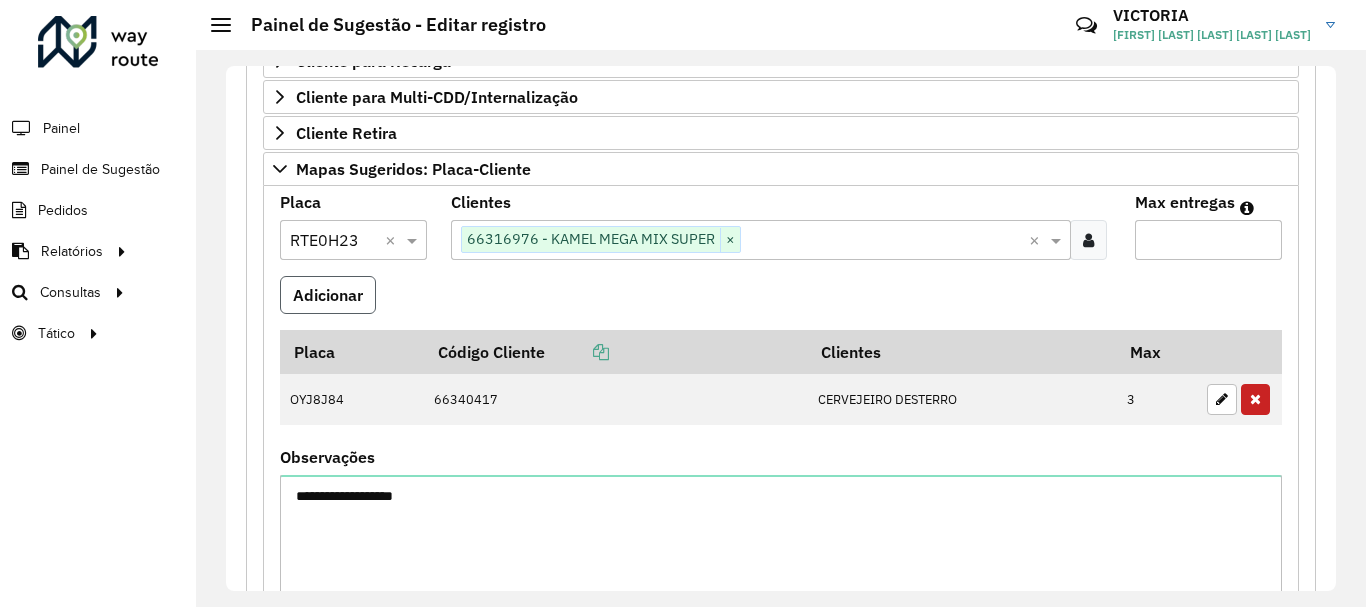 click on "Adicionar" at bounding box center (328, 295) 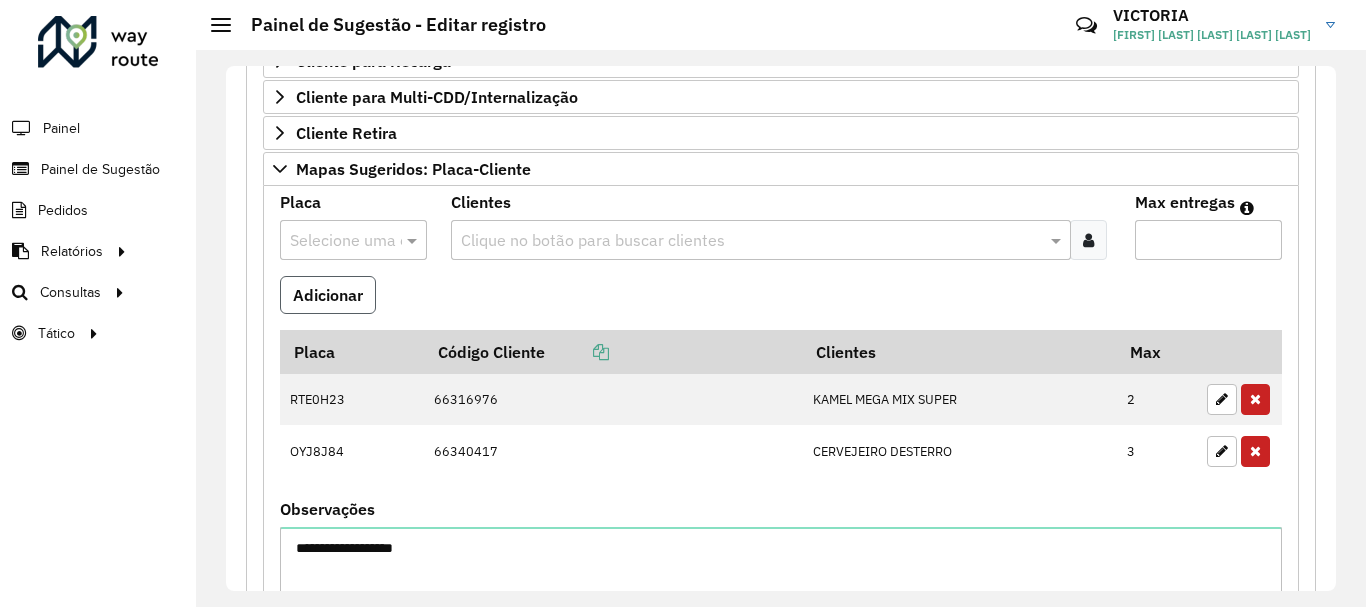 type 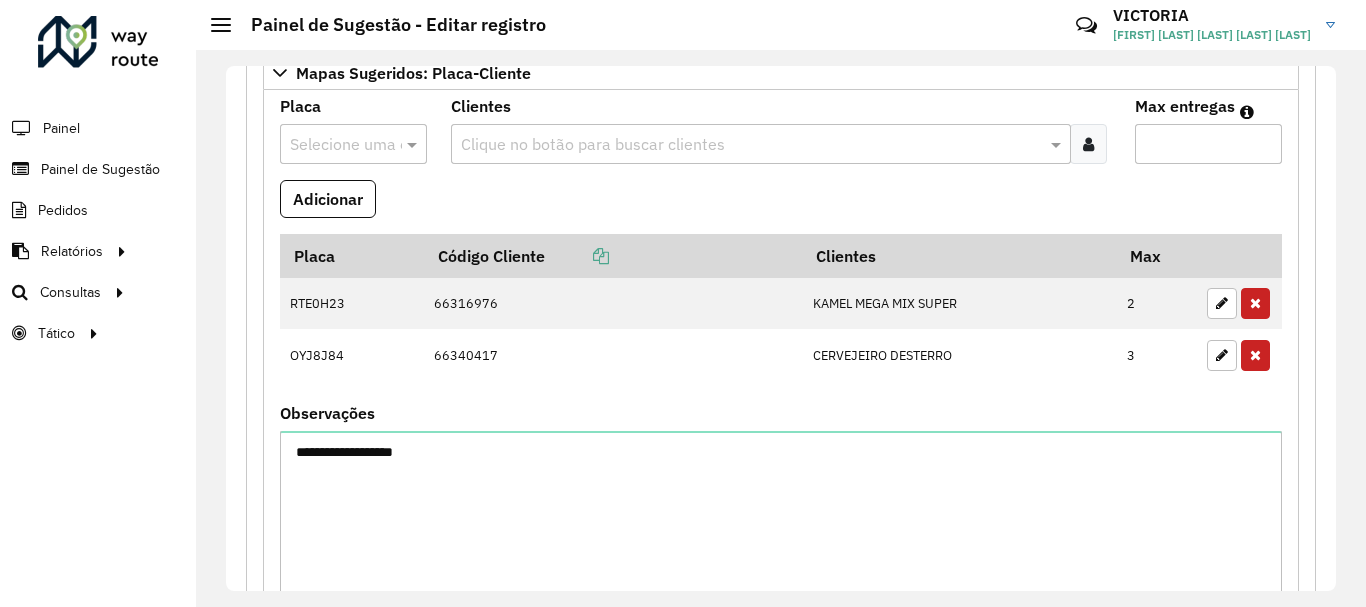 scroll, scrollTop: 559, scrollLeft: 0, axis: vertical 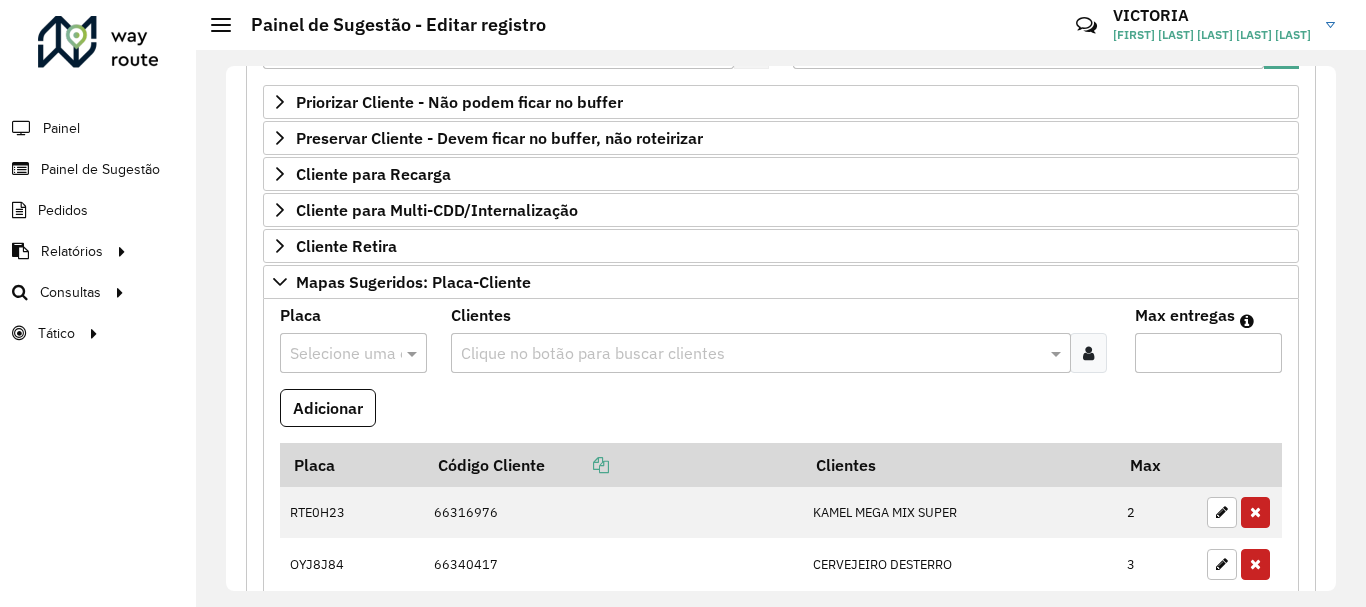 click on "Clientes  Clique no botão para buscar clientes" at bounding box center (781, 348) 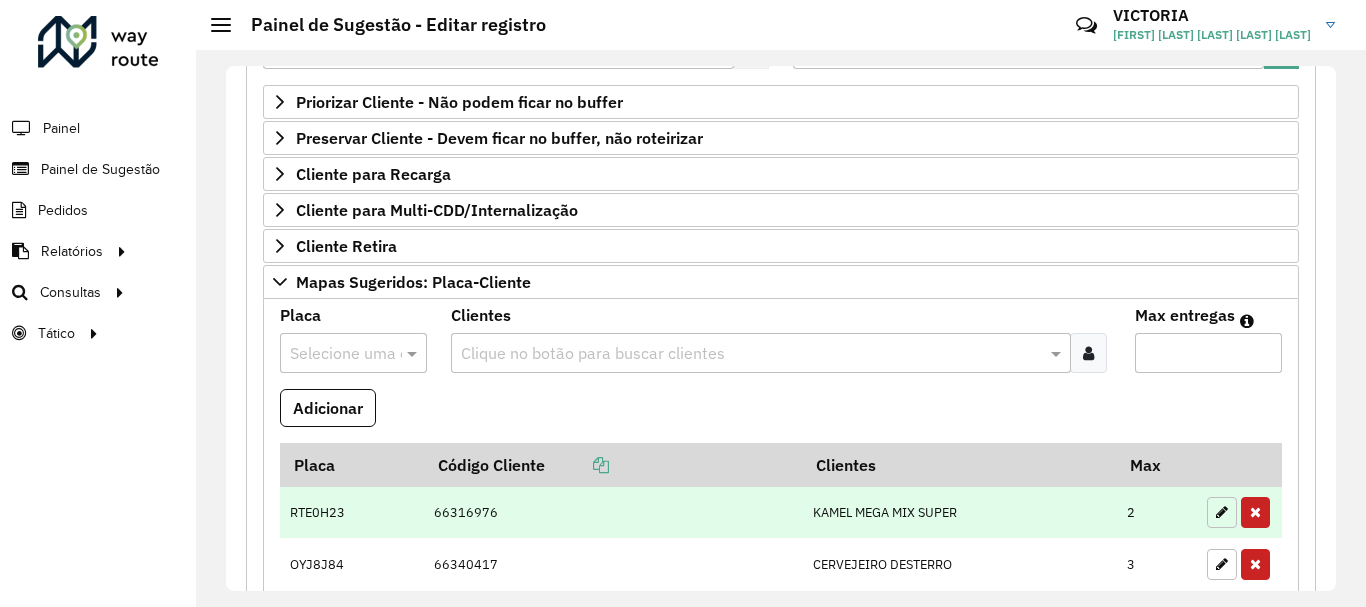 click at bounding box center (1222, 512) 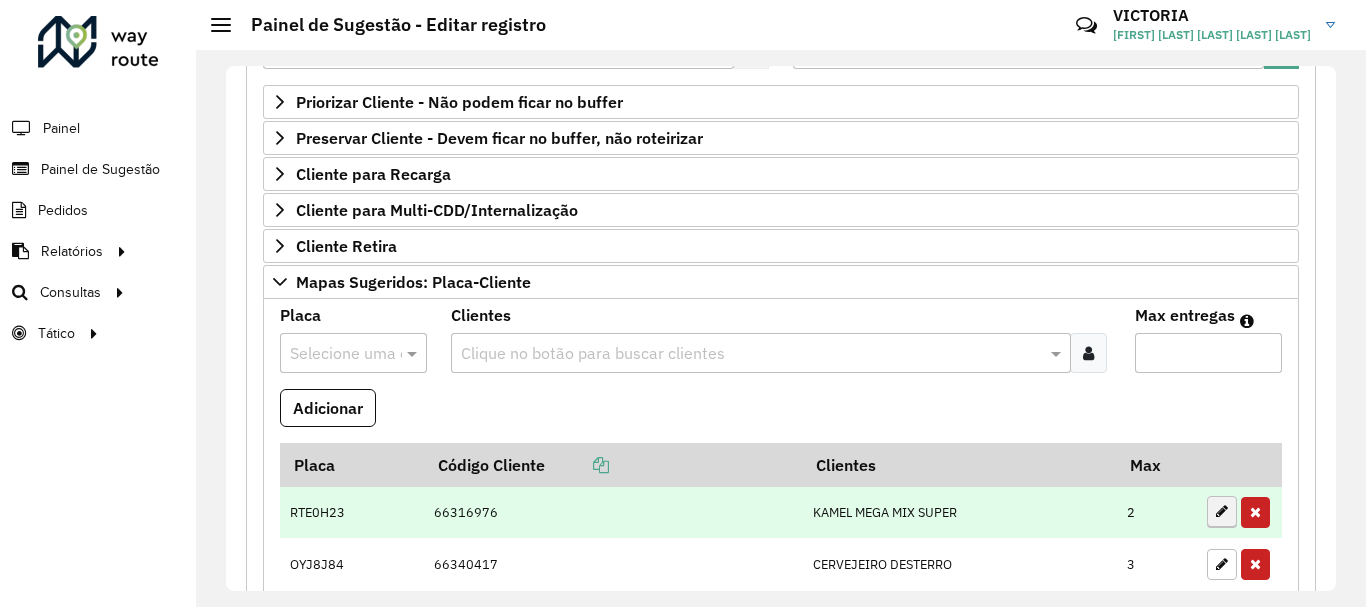 type on "*" 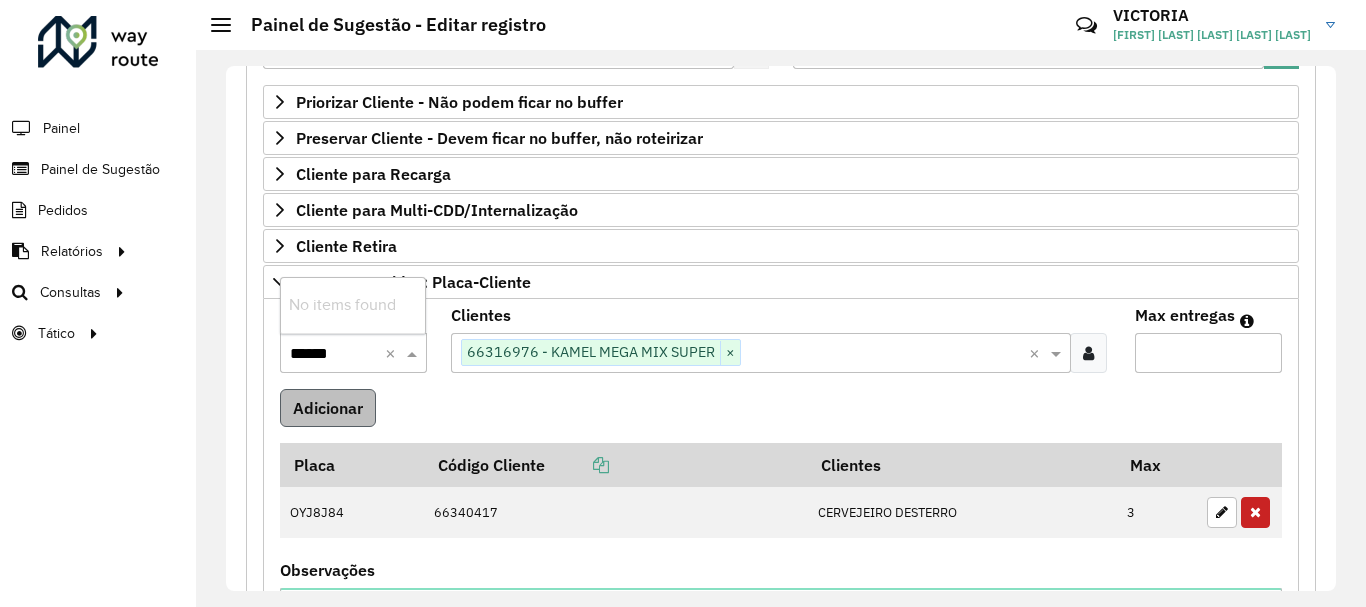 type on "******" 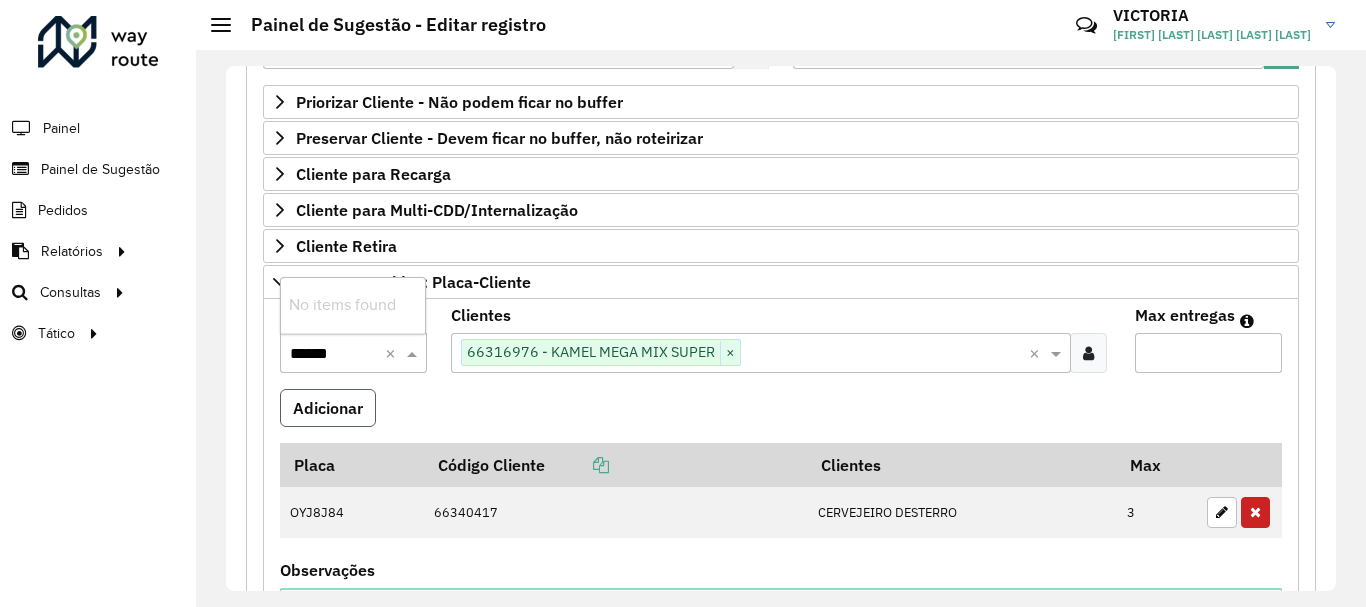 drag, startPoint x: 353, startPoint y: 416, endPoint x: 341, endPoint y: 372, distance: 45.607018 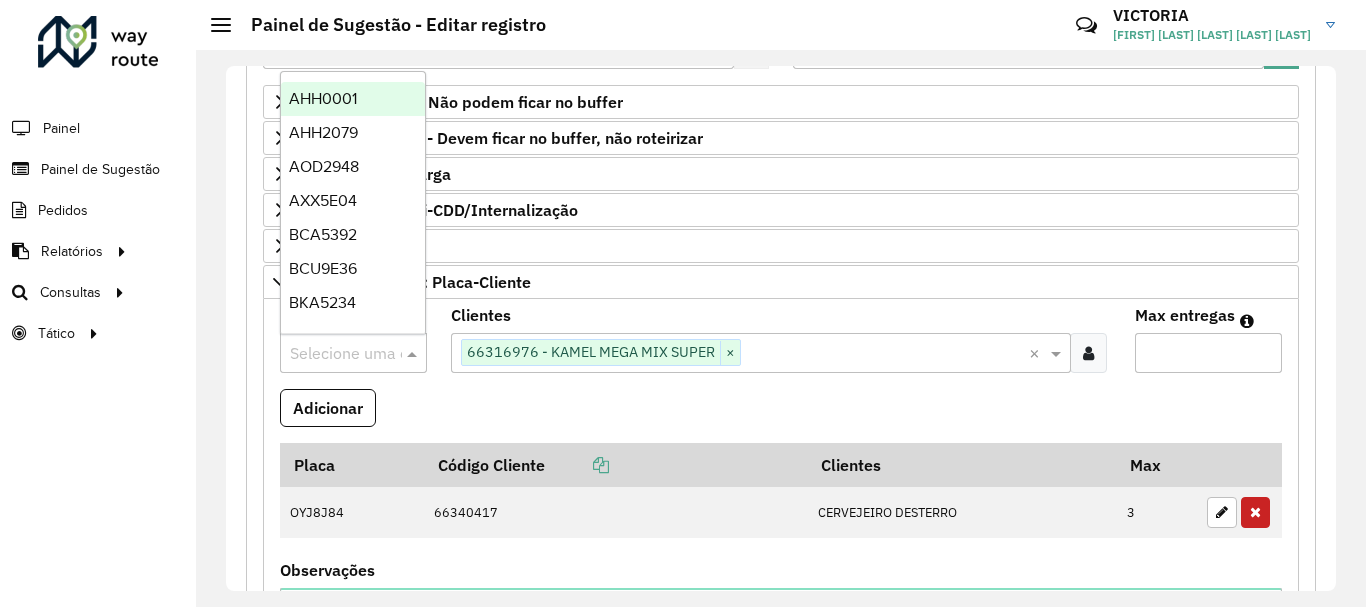 click at bounding box center [333, 354] 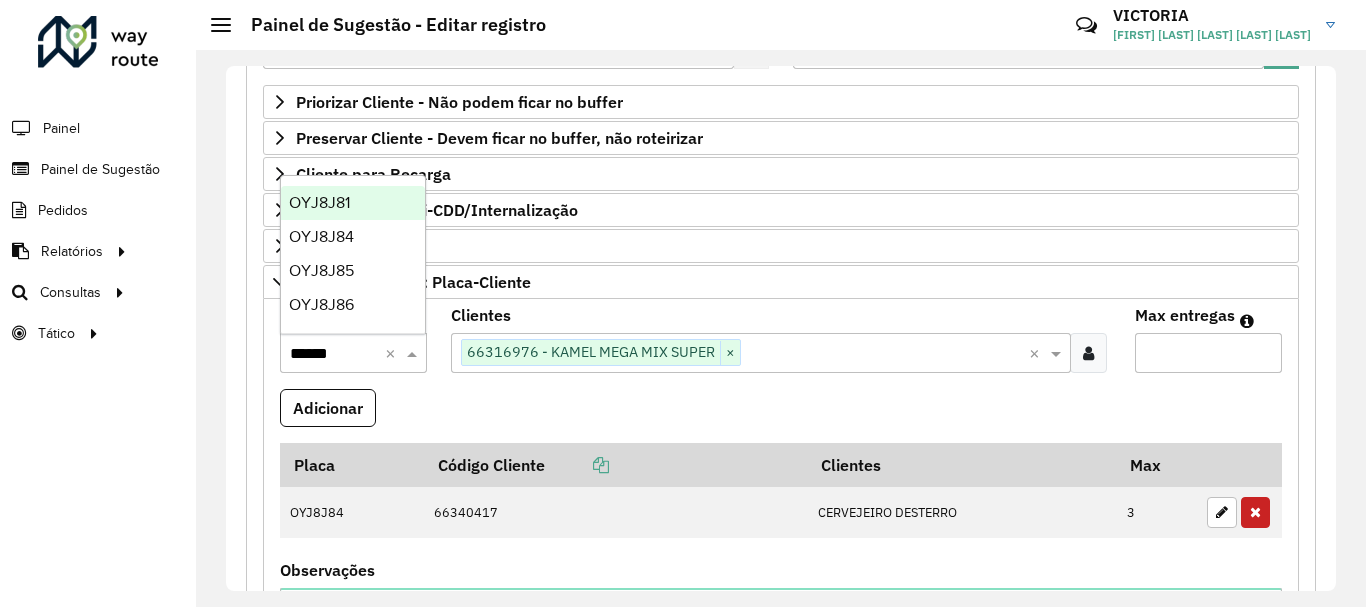 type on "*******" 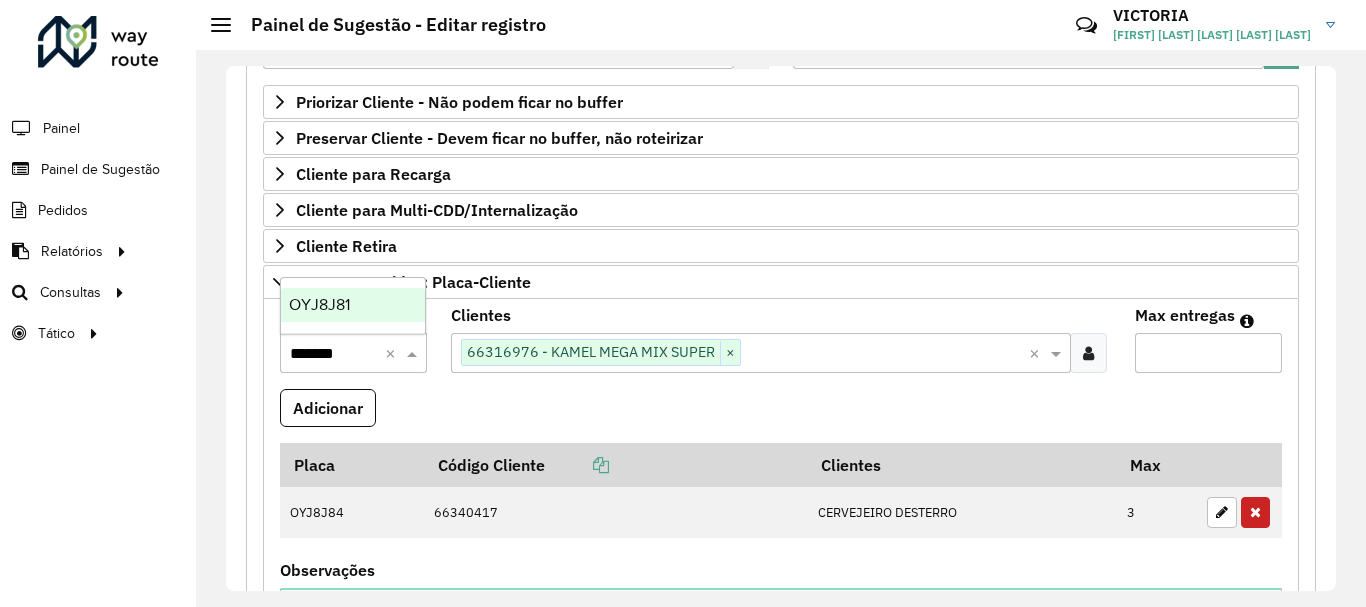 click on "OYJ8J81" at bounding box center (353, 305) 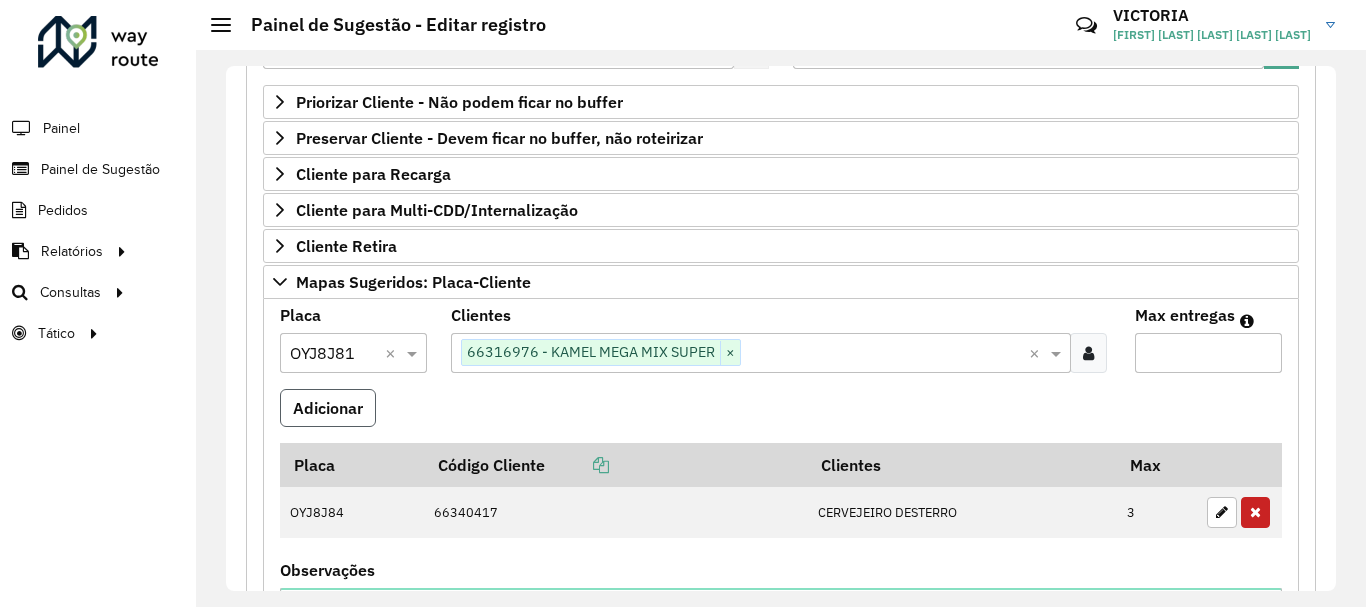 click on "Adicionar" at bounding box center [328, 408] 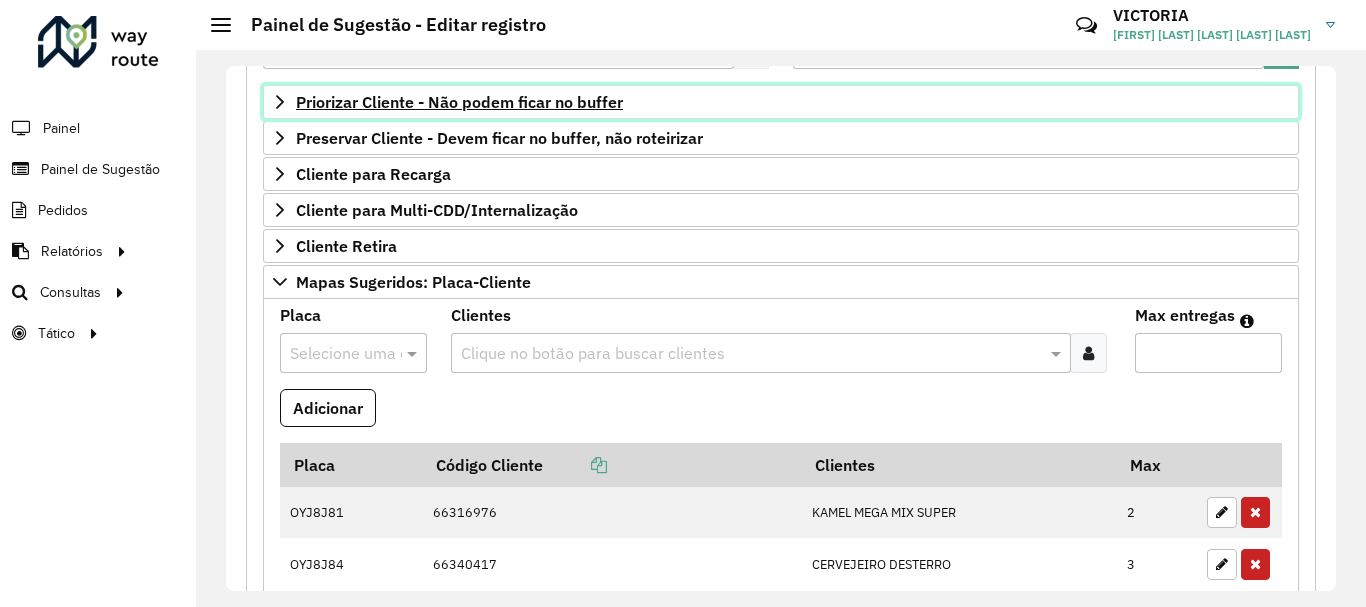 click on "Priorizar Cliente - Não podem ficar no buffer" at bounding box center (781, 102) 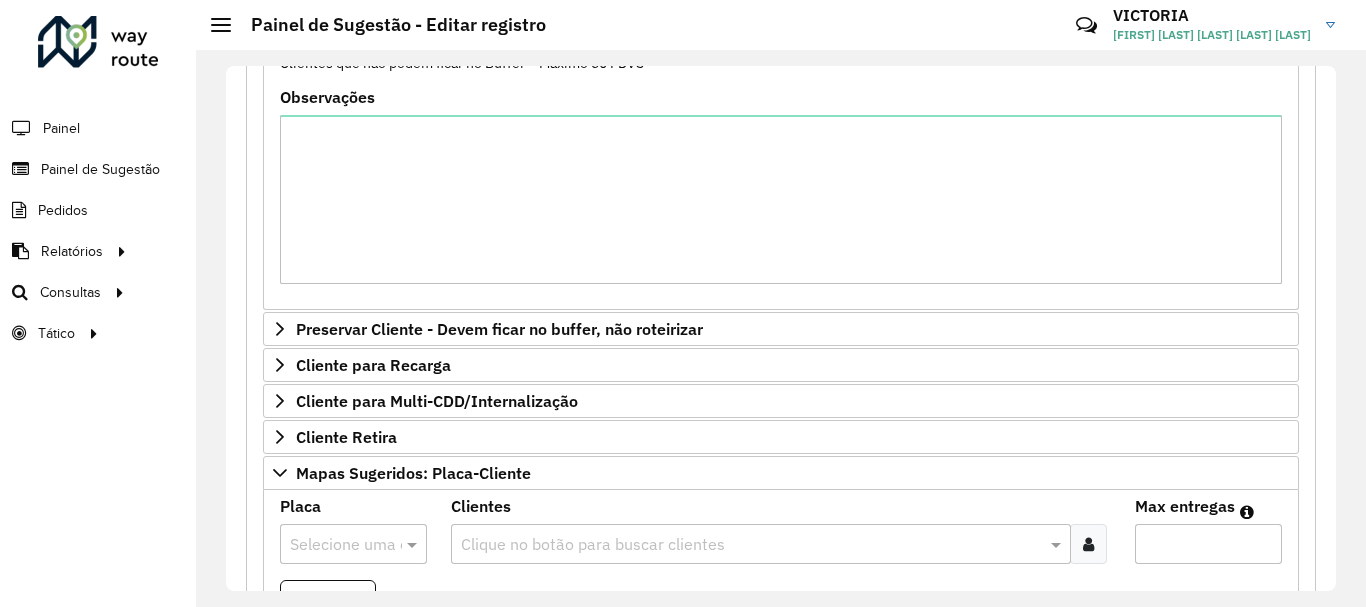 scroll, scrollTop: 495, scrollLeft: 0, axis: vertical 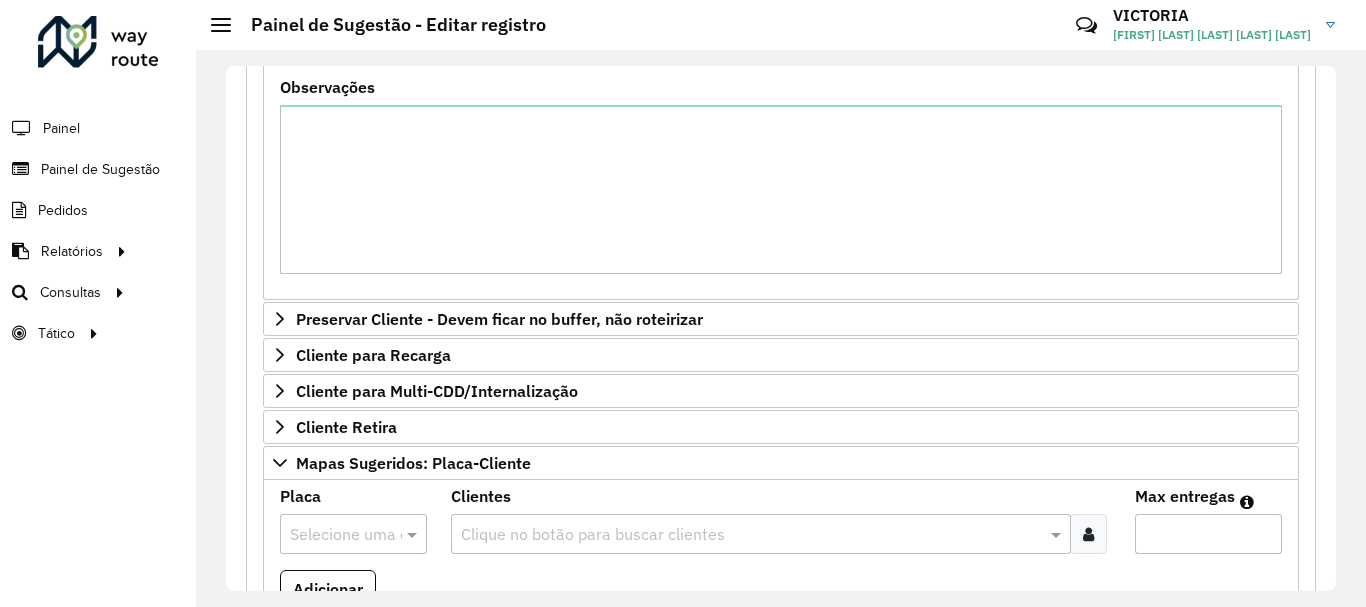 click on "**********" 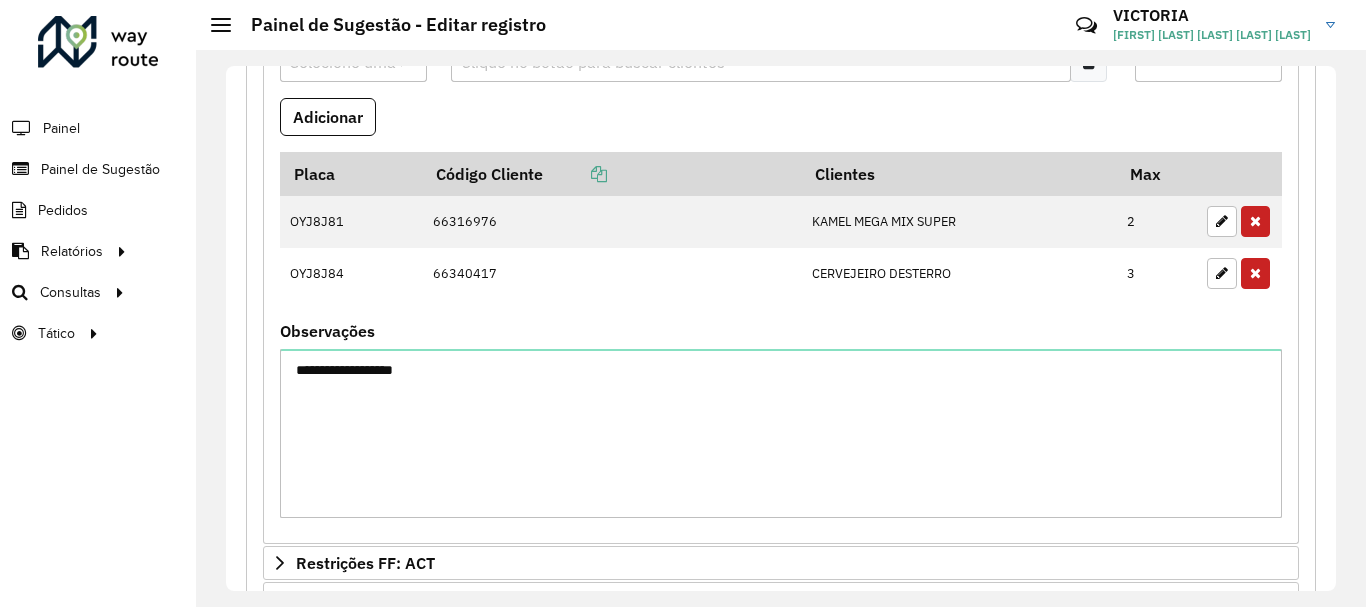 scroll, scrollTop: 981, scrollLeft: 0, axis: vertical 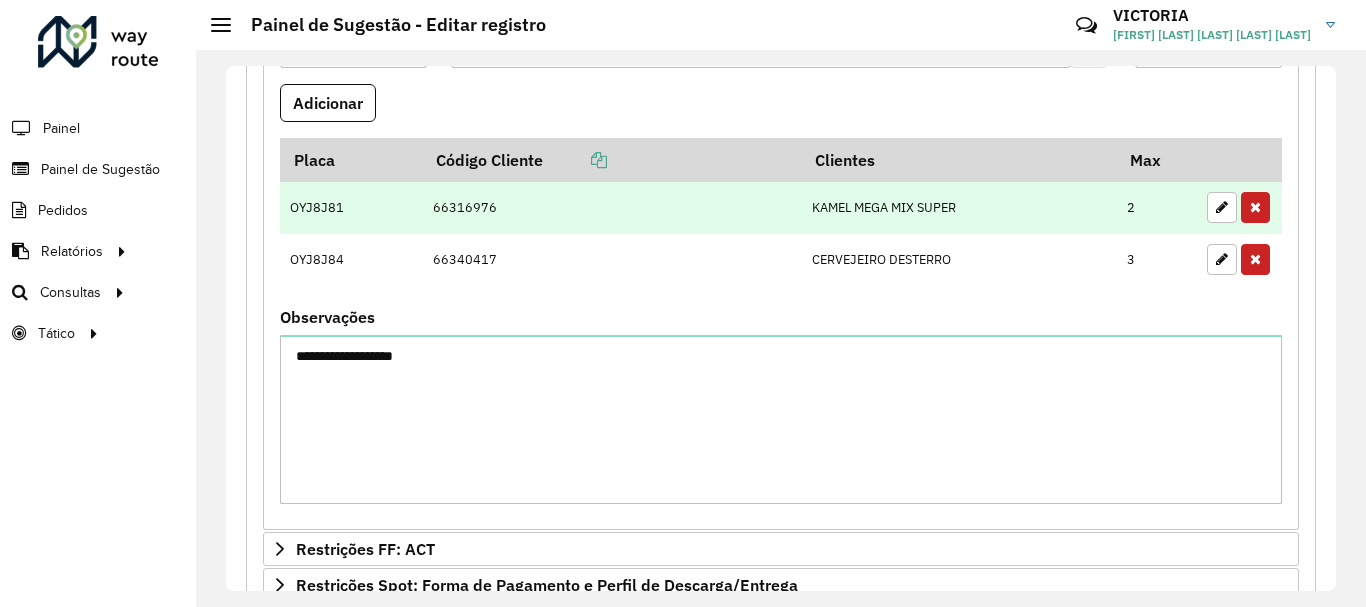 click on "OYJ8J81" at bounding box center [351, 208] 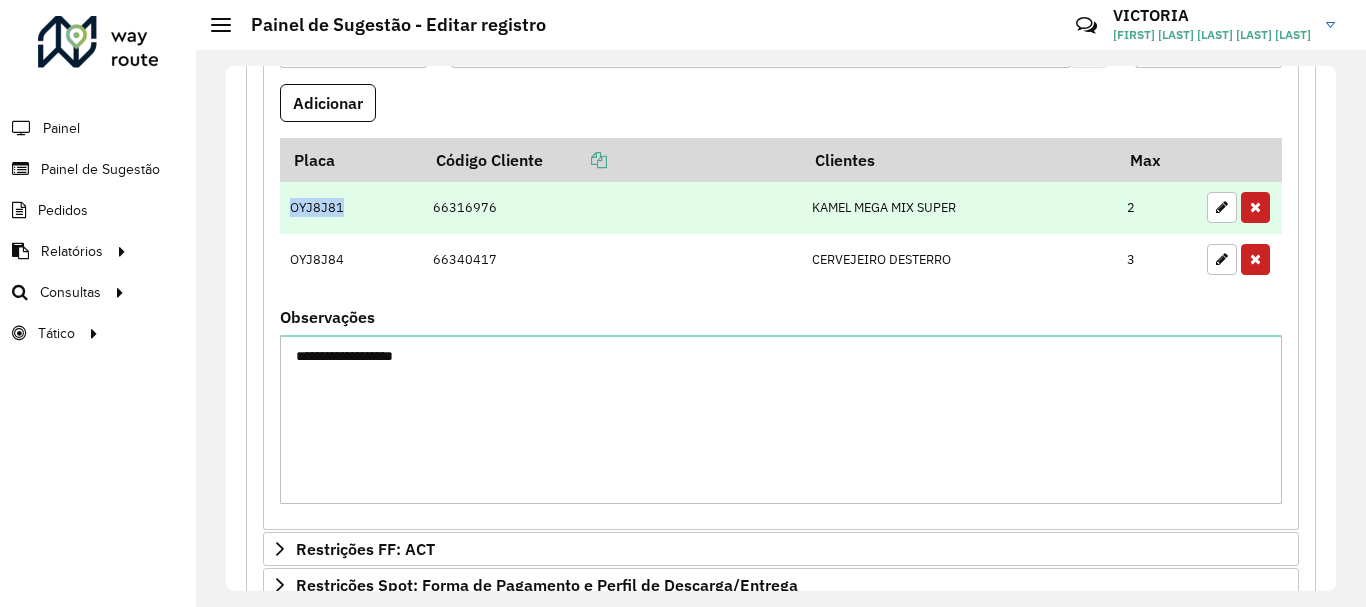 click on "OYJ8J81" at bounding box center (351, 208) 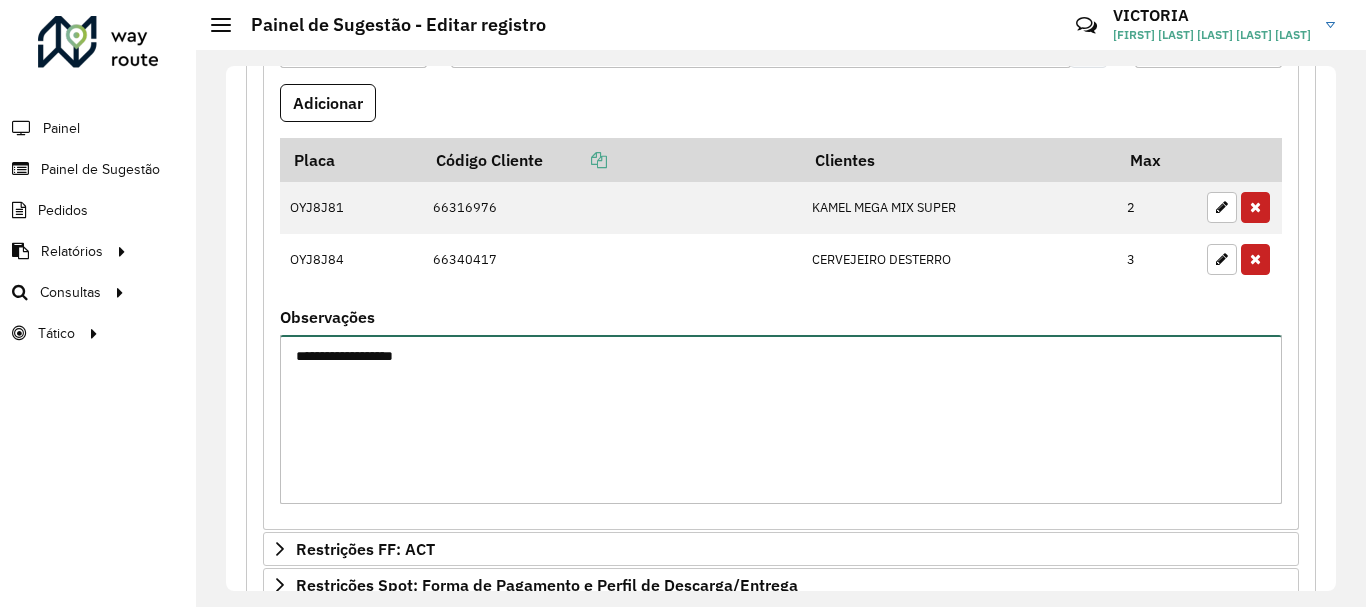 click on "**********" at bounding box center [781, 419] 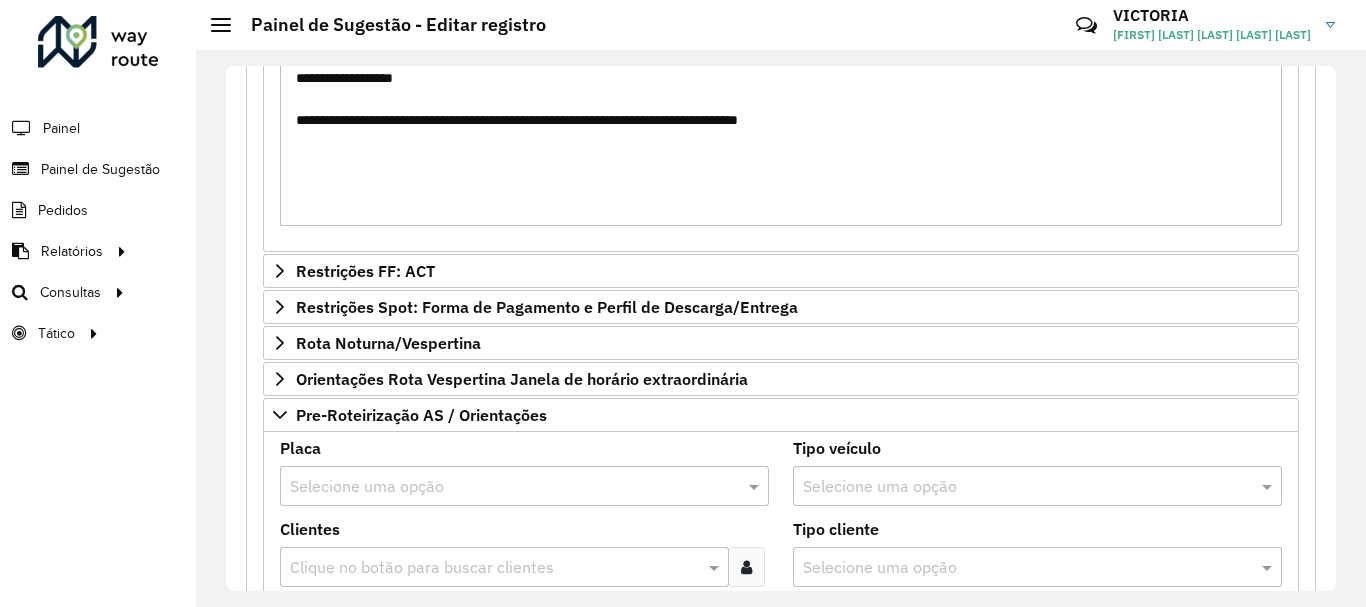 scroll, scrollTop: 1269, scrollLeft: 0, axis: vertical 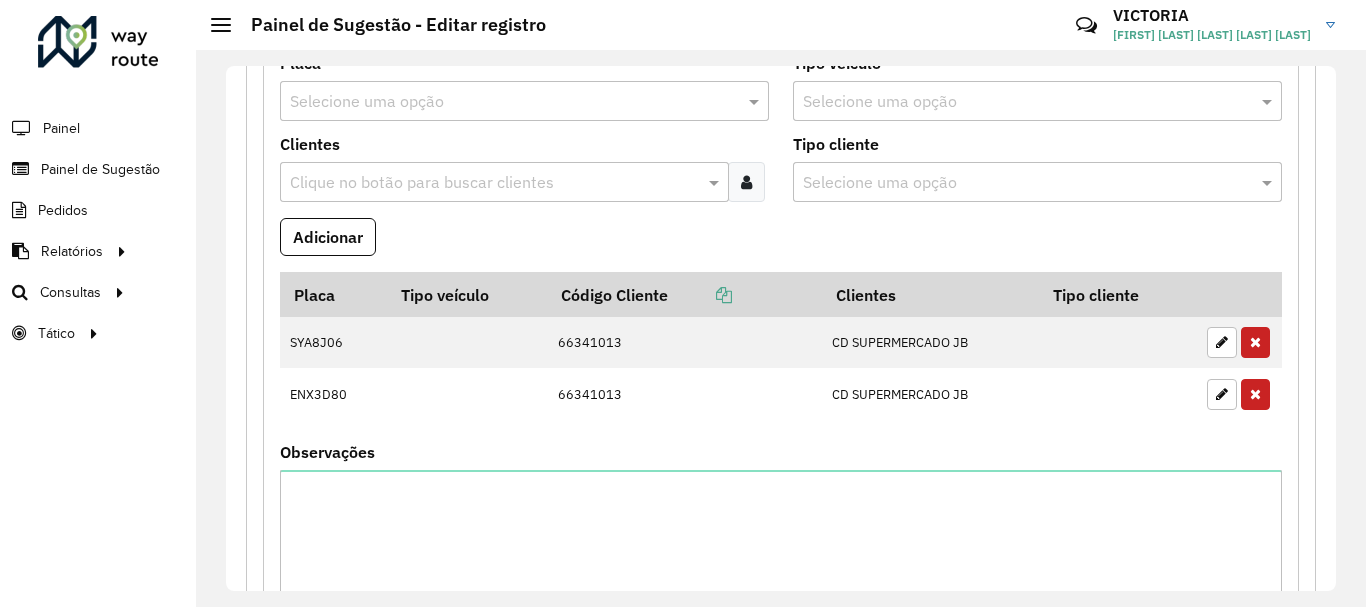 type on "**********" 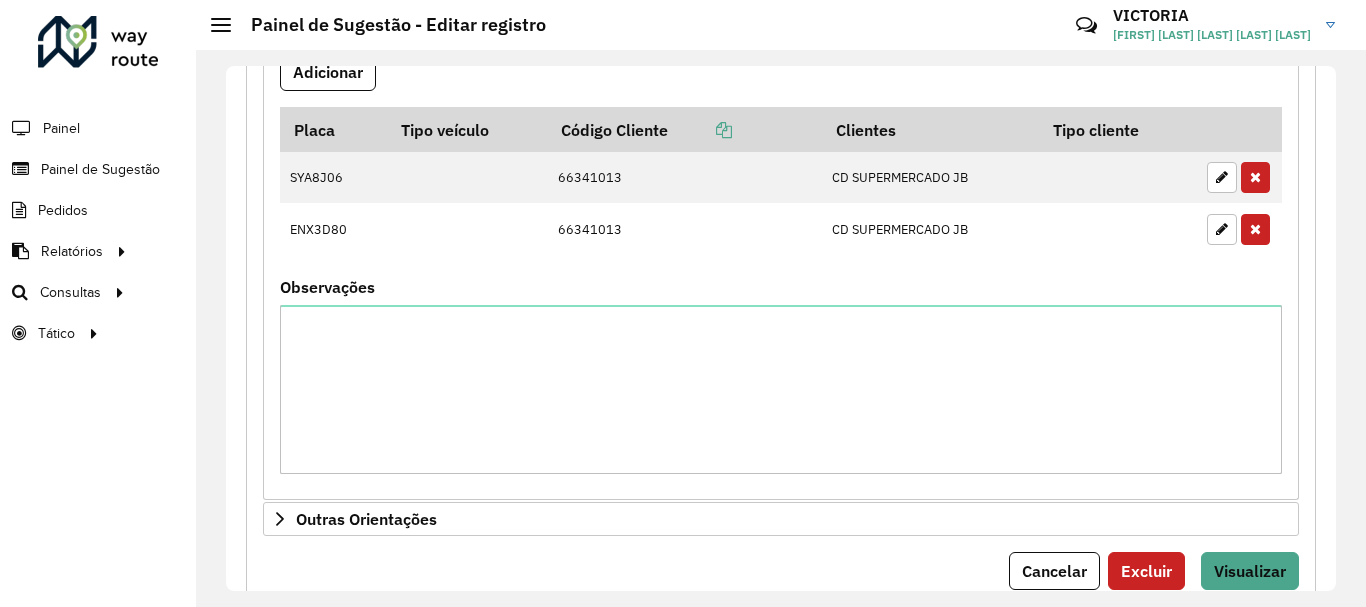 scroll, scrollTop: 1878, scrollLeft: 0, axis: vertical 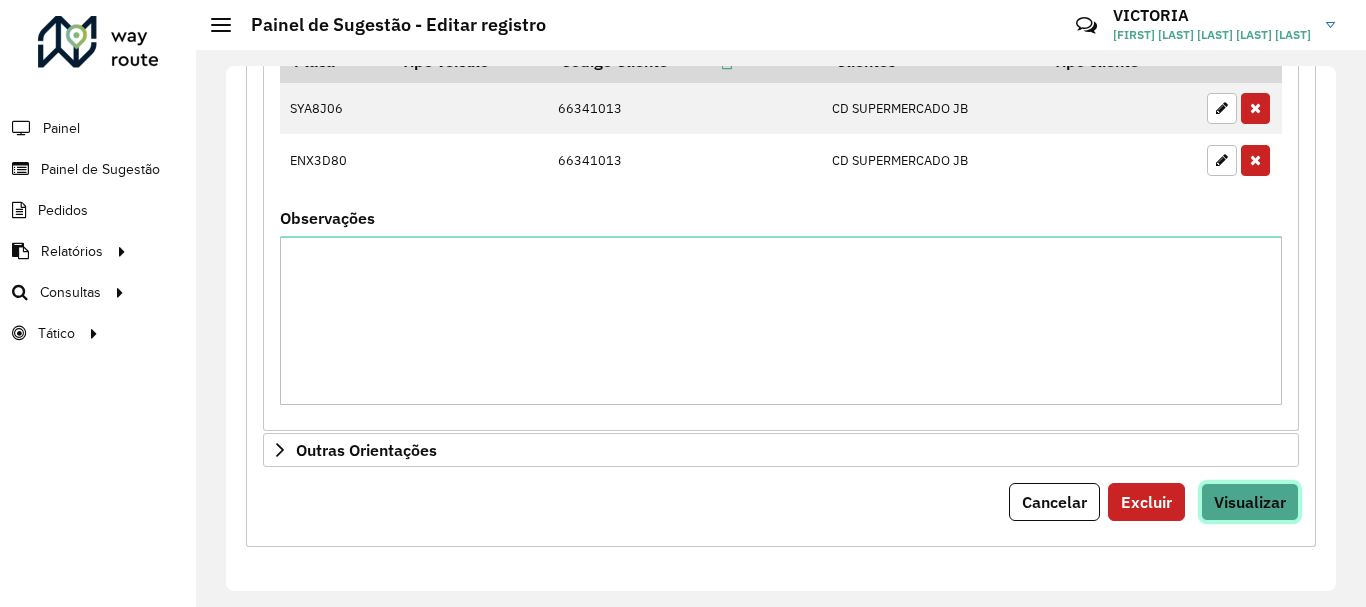 click on "Visualizar" at bounding box center [1250, 502] 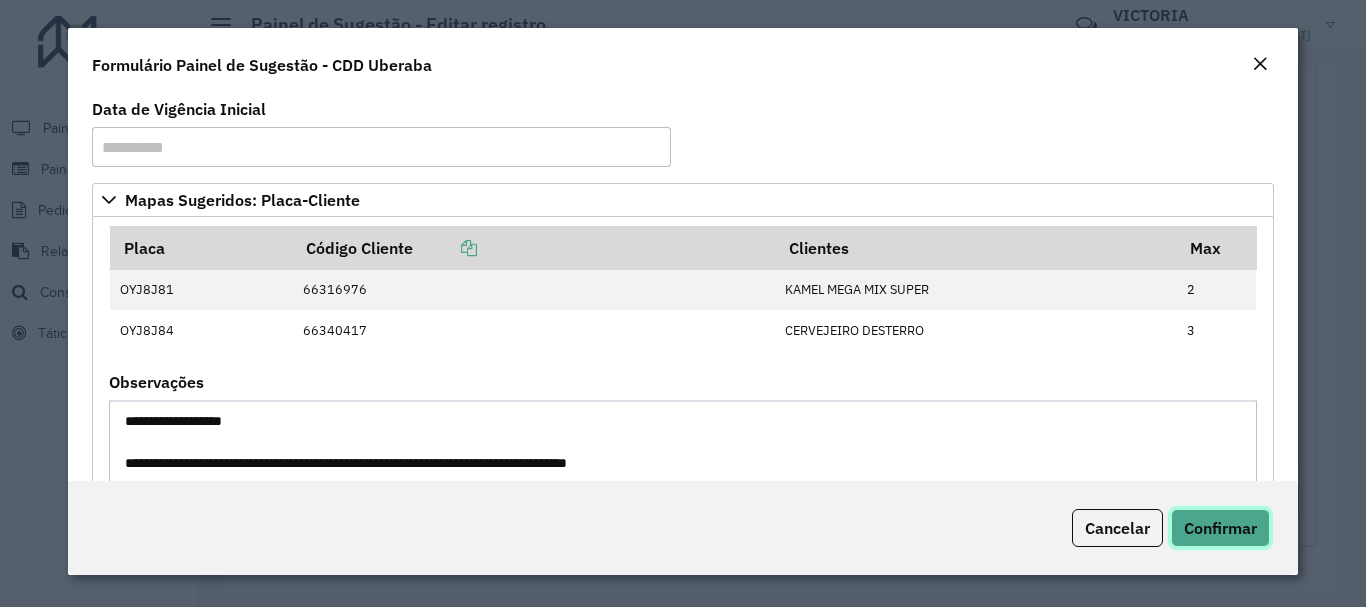 click on "Confirmar" 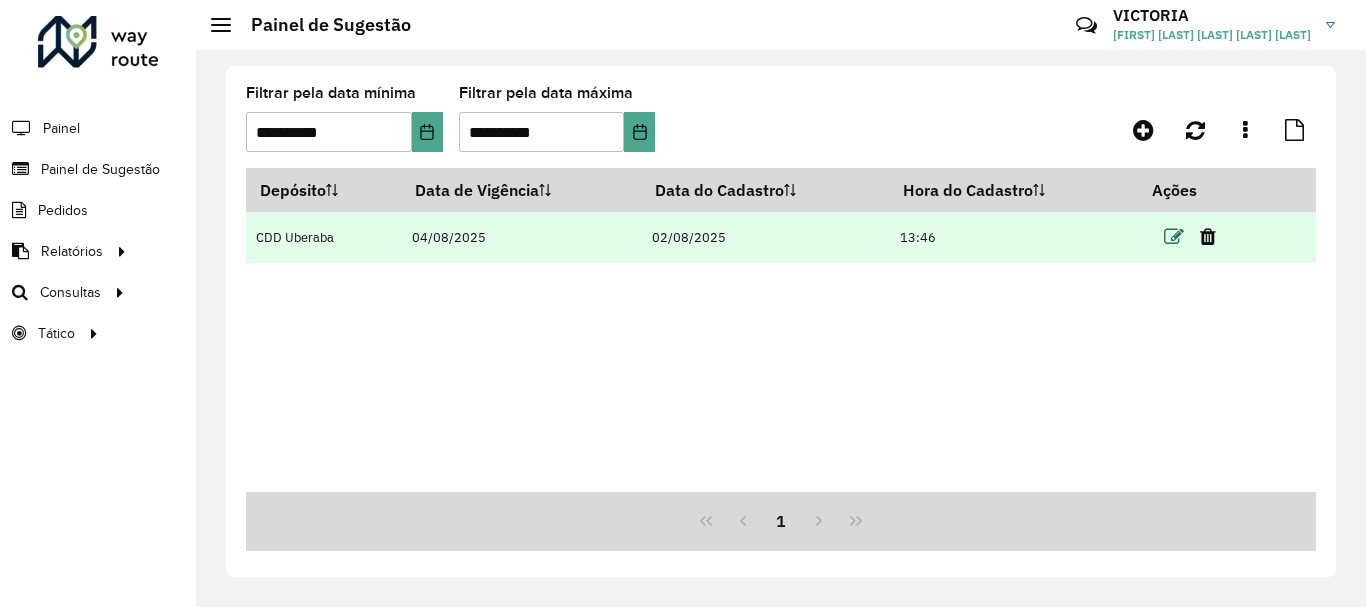 click at bounding box center (1174, 237) 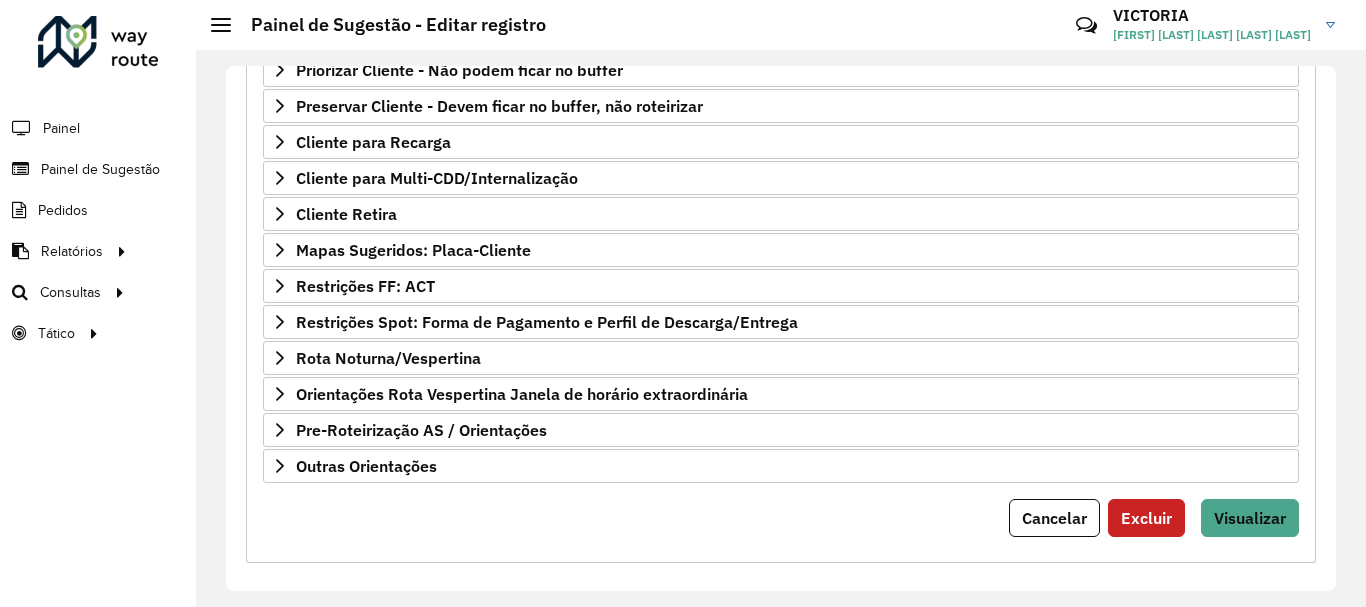 scroll, scrollTop: 376, scrollLeft: 0, axis: vertical 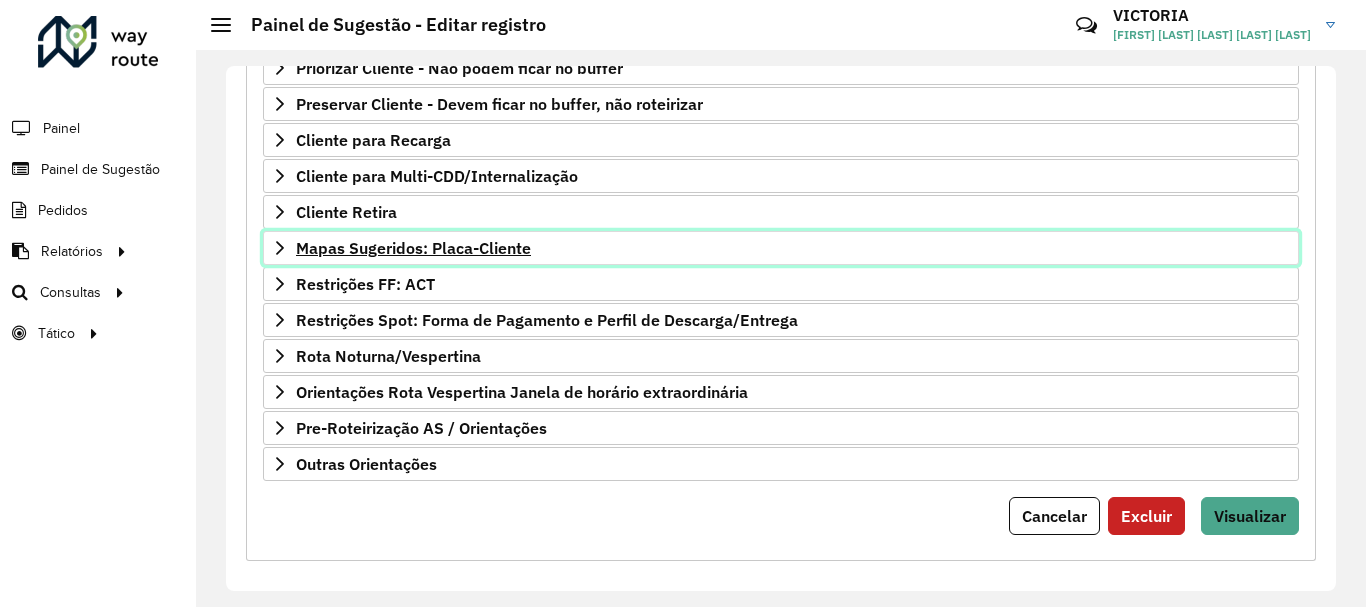 click on "Mapas Sugeridos: Placa-Cliente" at bounding box center (781, 248) 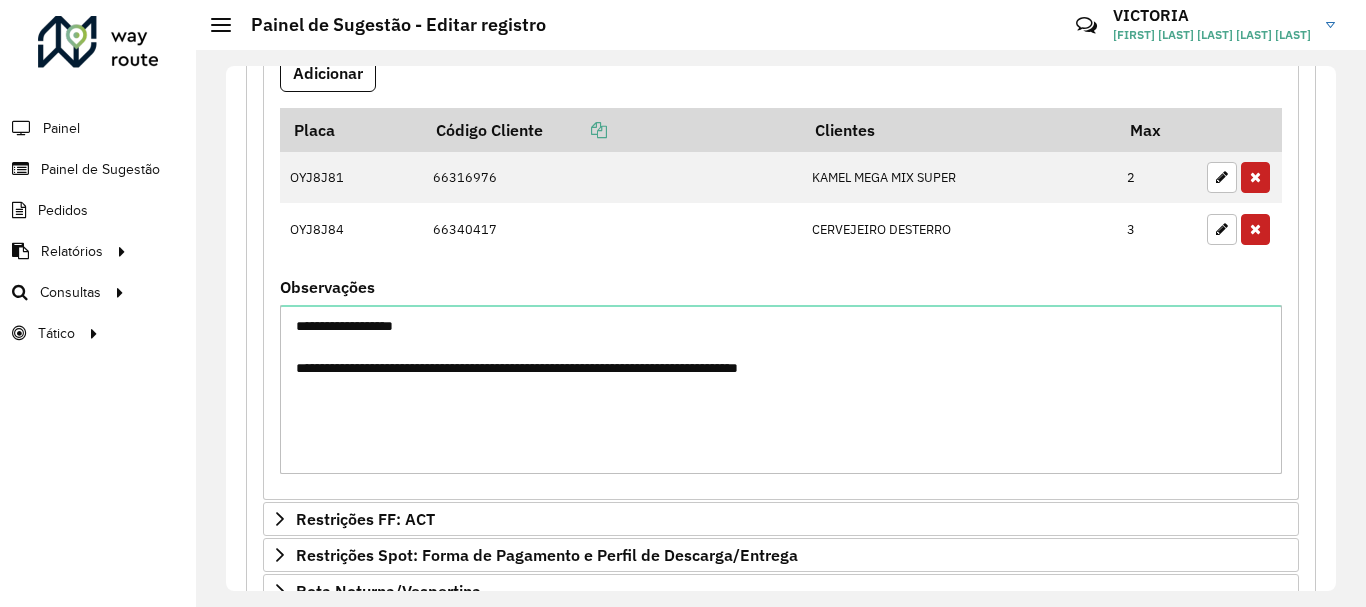 scroll, scrollTop: 683, scrollLeft: 0, axis: vertical 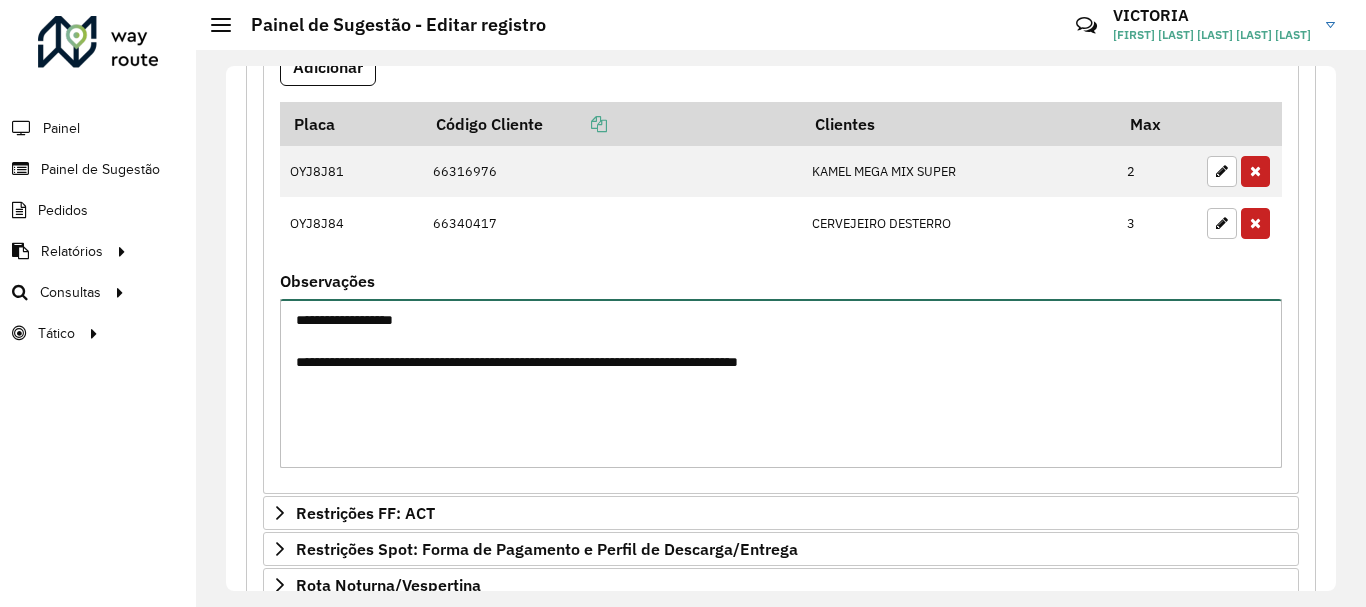 click on "**********" at bounding box center (781, 383) 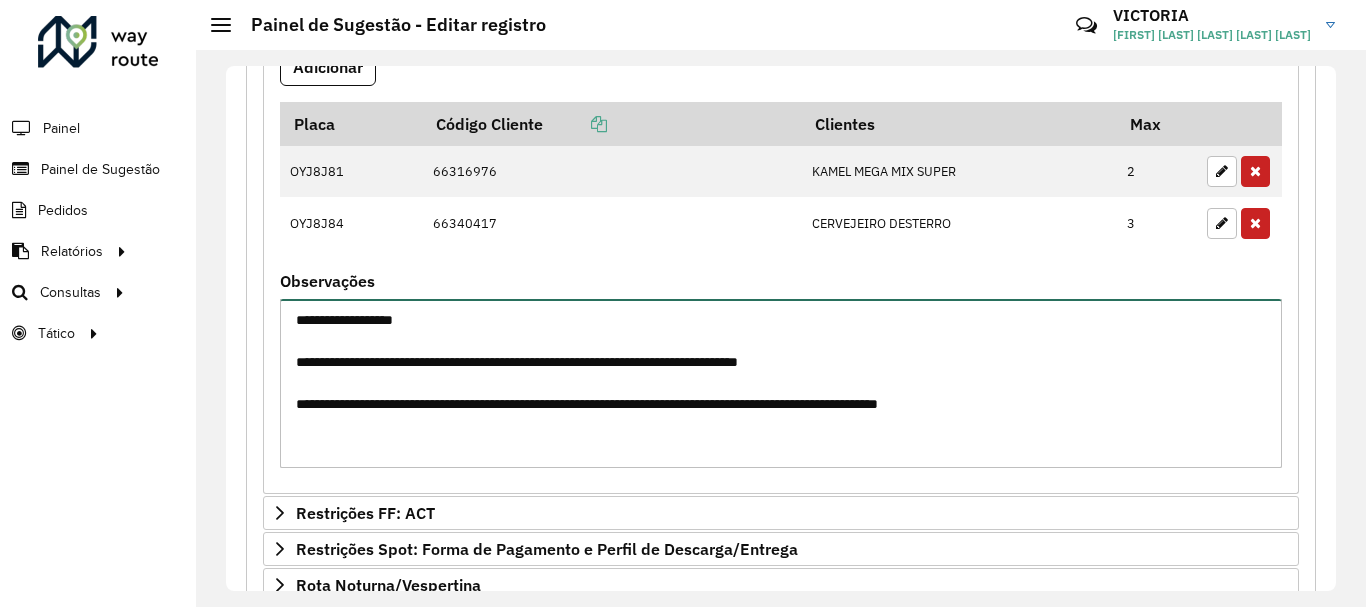 drag, startPoint x: 984, startPoint y: 406, endPoint x: 1034, endPoint y: 403, distance: 50.08992 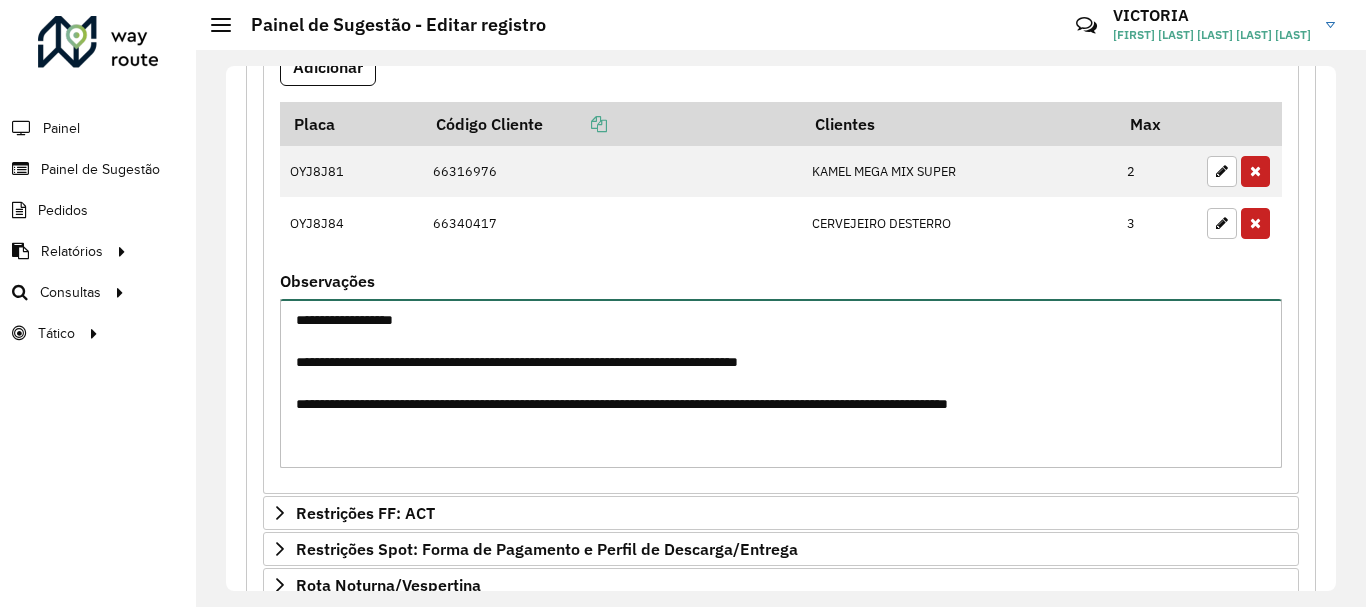 scroll, scrollTop: 926, scrollLeft: 0, axis: vertical 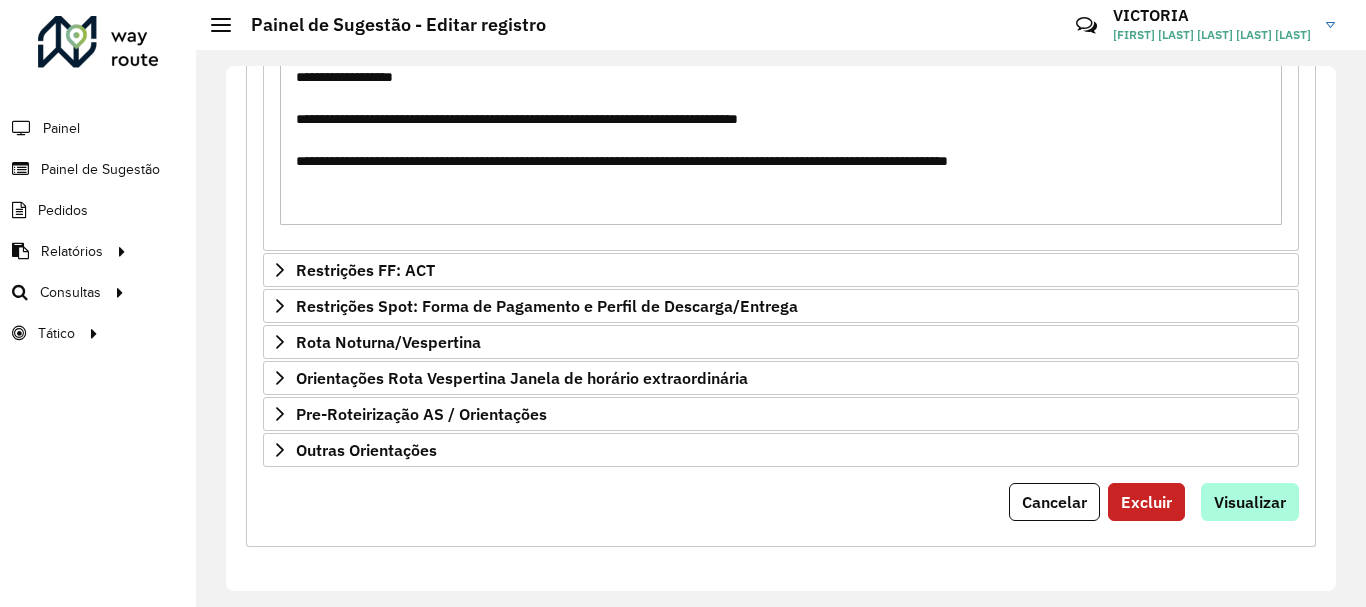 type on "**********" 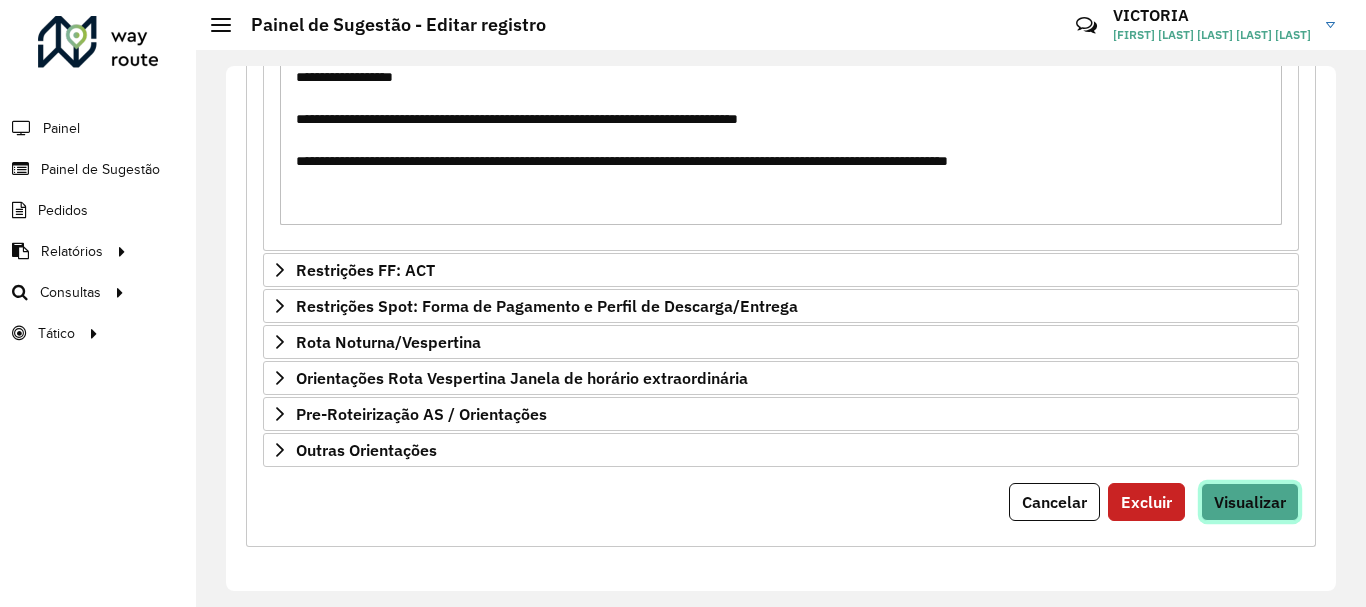 click on "Visualizar" at bounding box center (1250, 502) 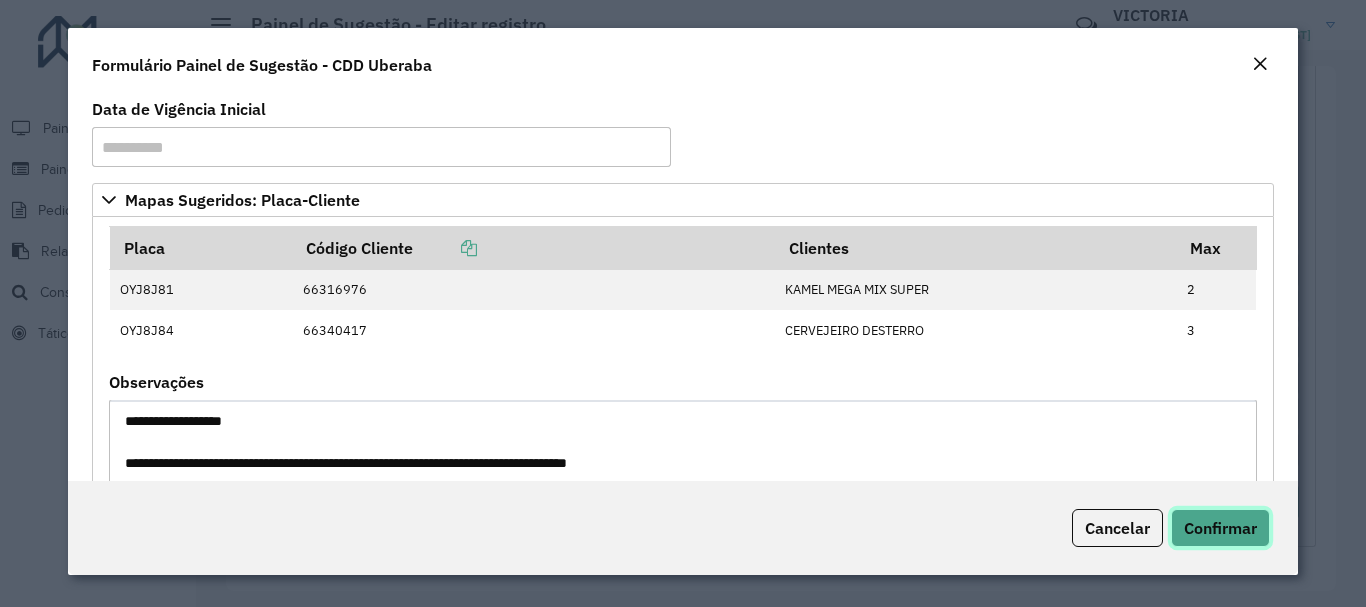 click on "Confirmar" 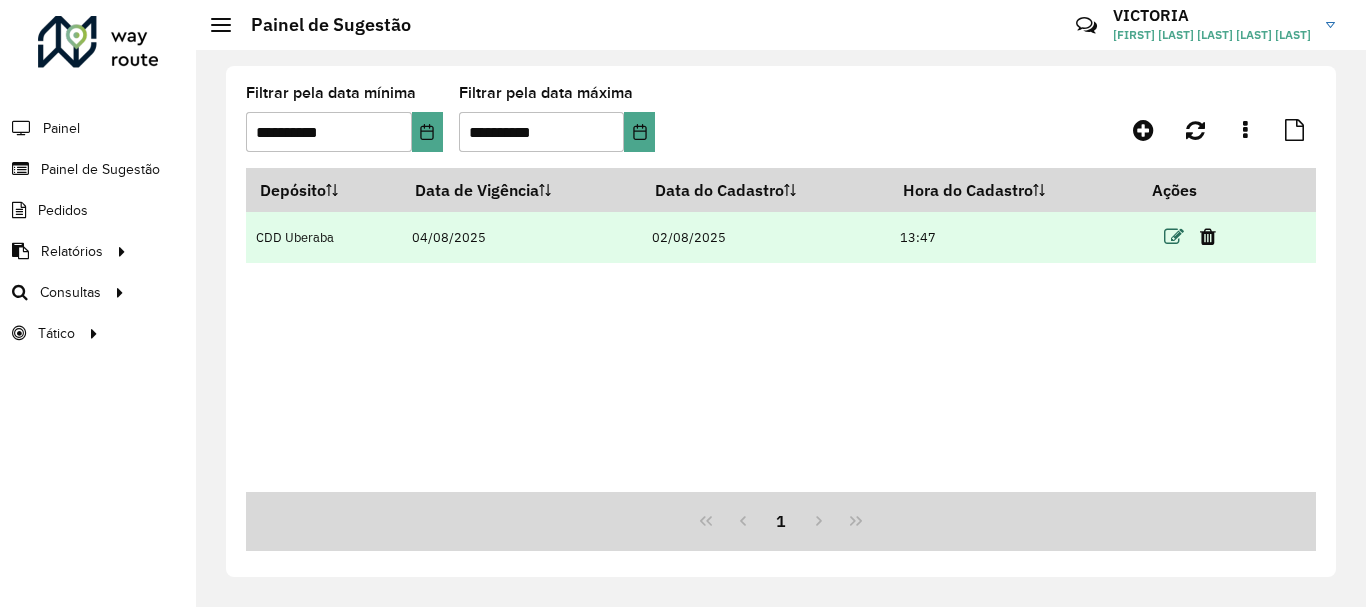click at bounding box center [1174, 237] 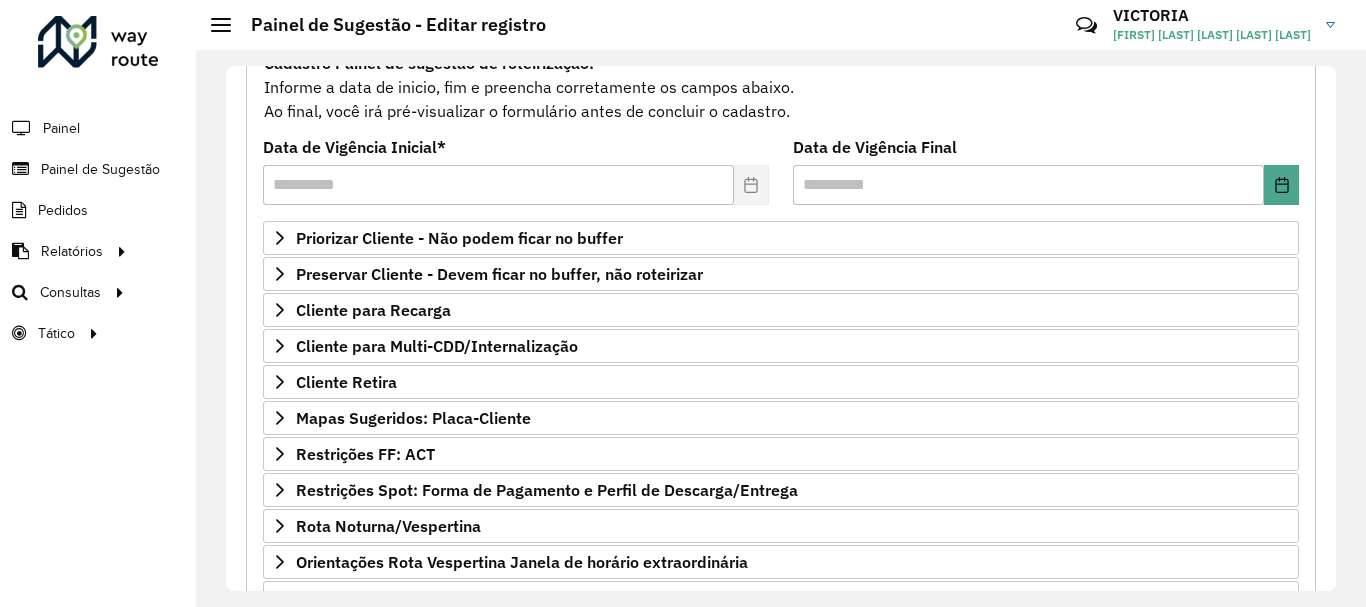 scroll, scrollTop: 228, scrollLeft: 0, axis: vertical 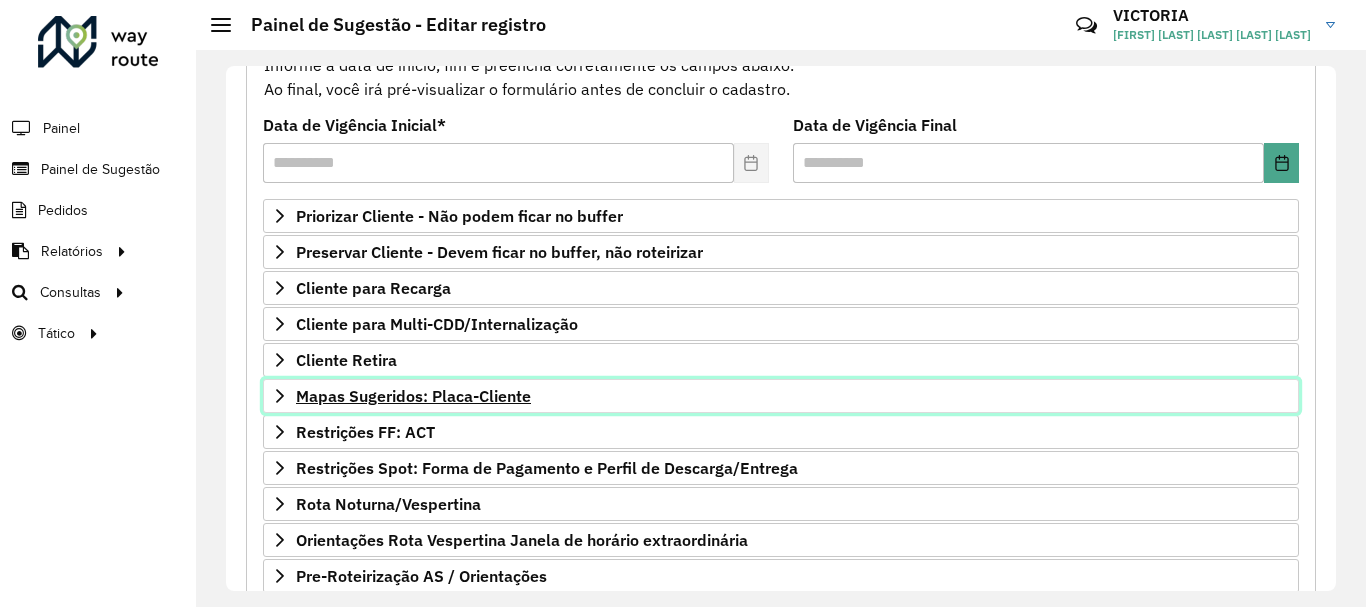click on "Mapas Sugeridos: Placa-Cliente" at bounding box center (413, 396) 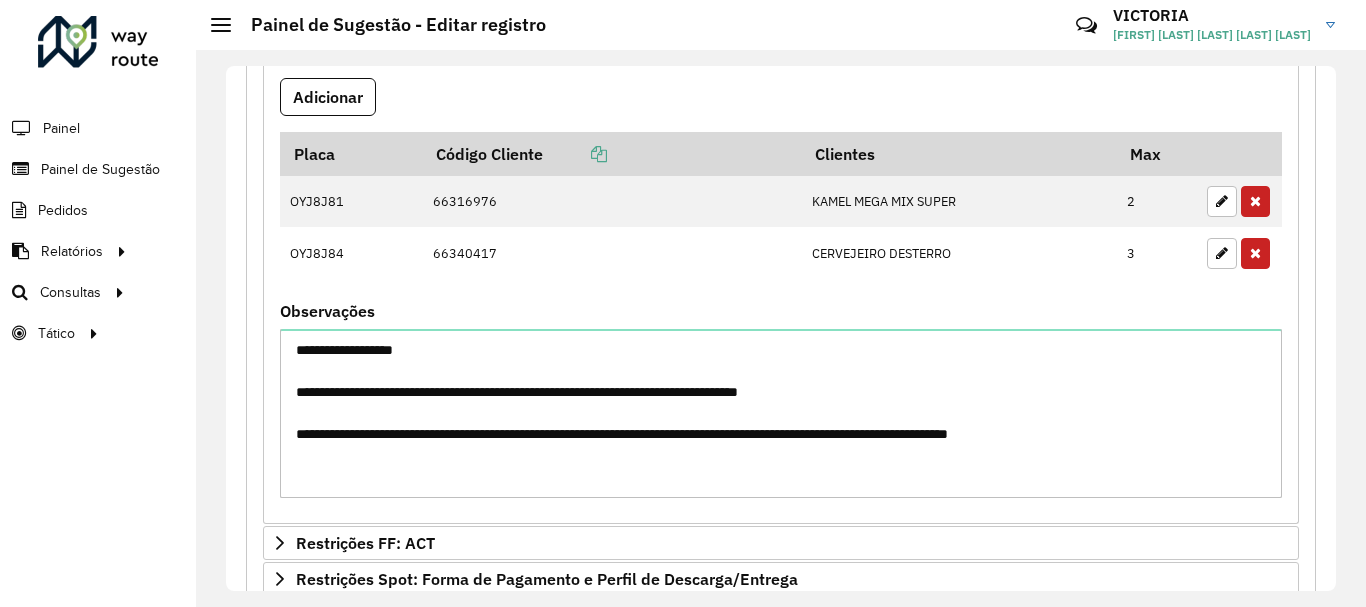 scroll, scrollTop: 660, scrollLeft: 0, axis: vertical 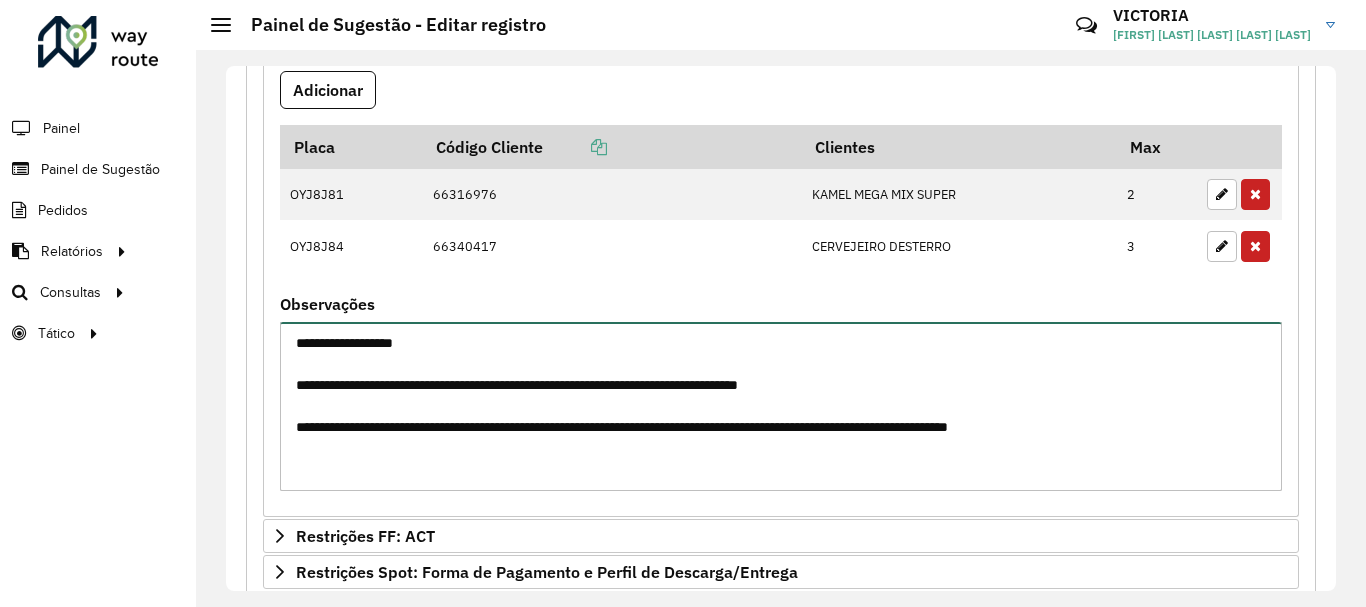 click on "**********" at bounding box center [781, 406] 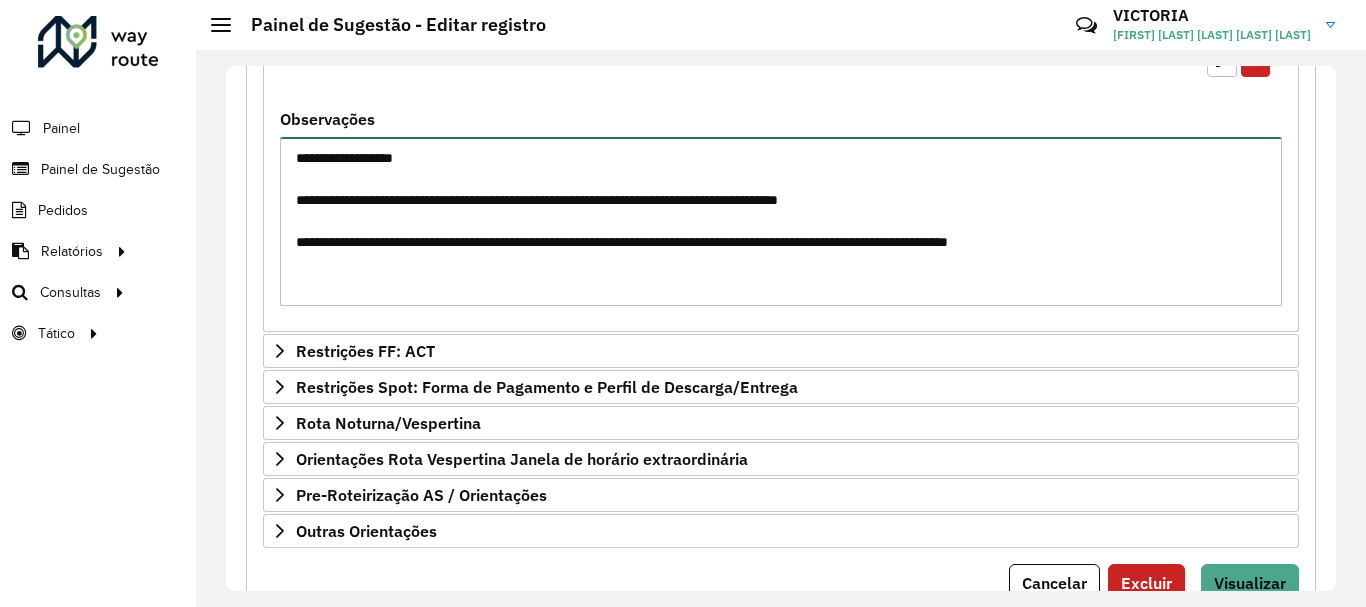 scroll, scrollTop: 926, scrollLeft: 0, axis: vertical 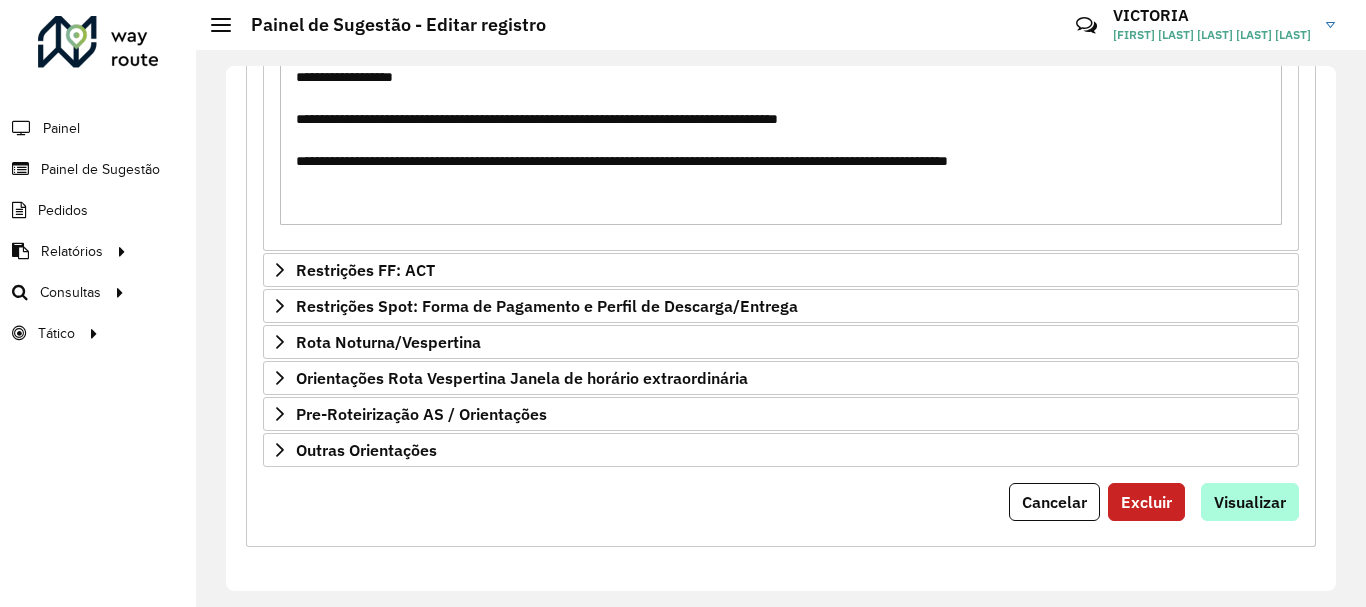 type on "**********" 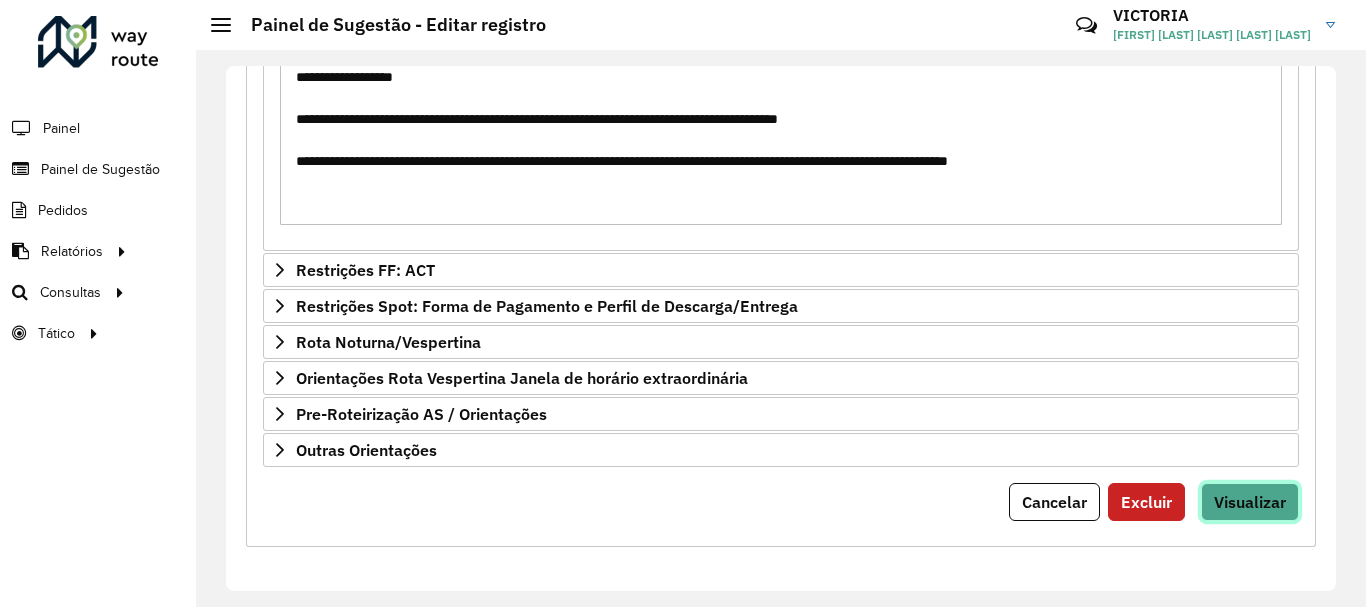 click on "Visualizar" at bounding box center (1250, 502) 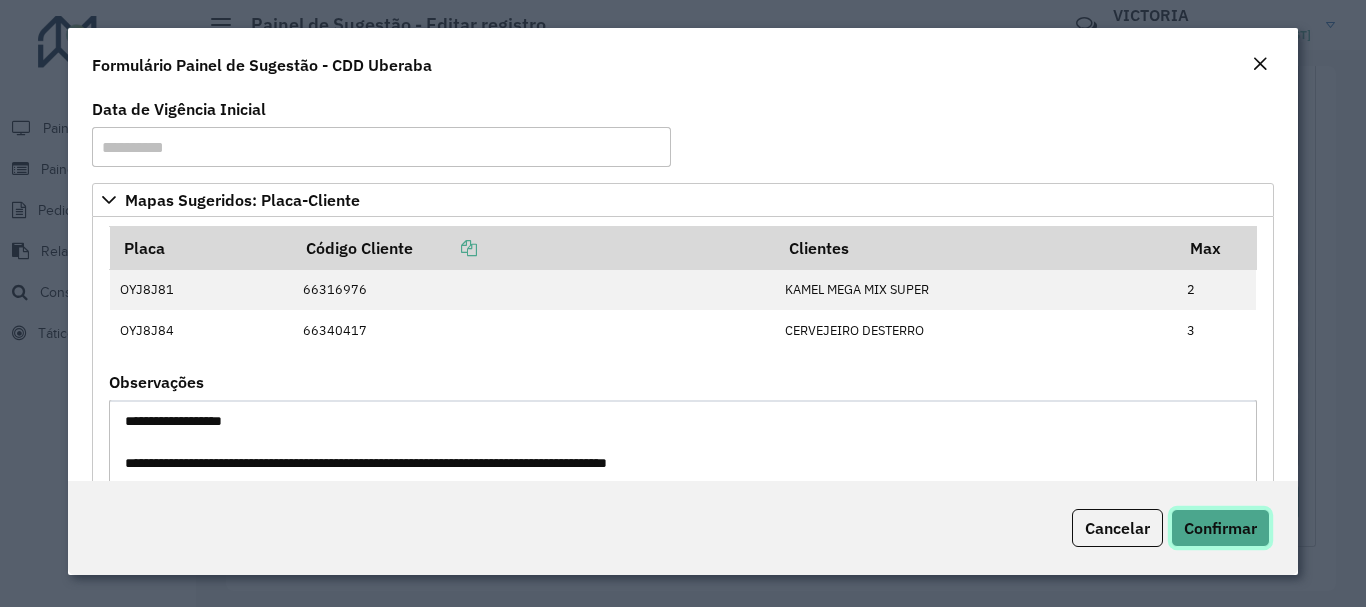 click on "Confirmar" 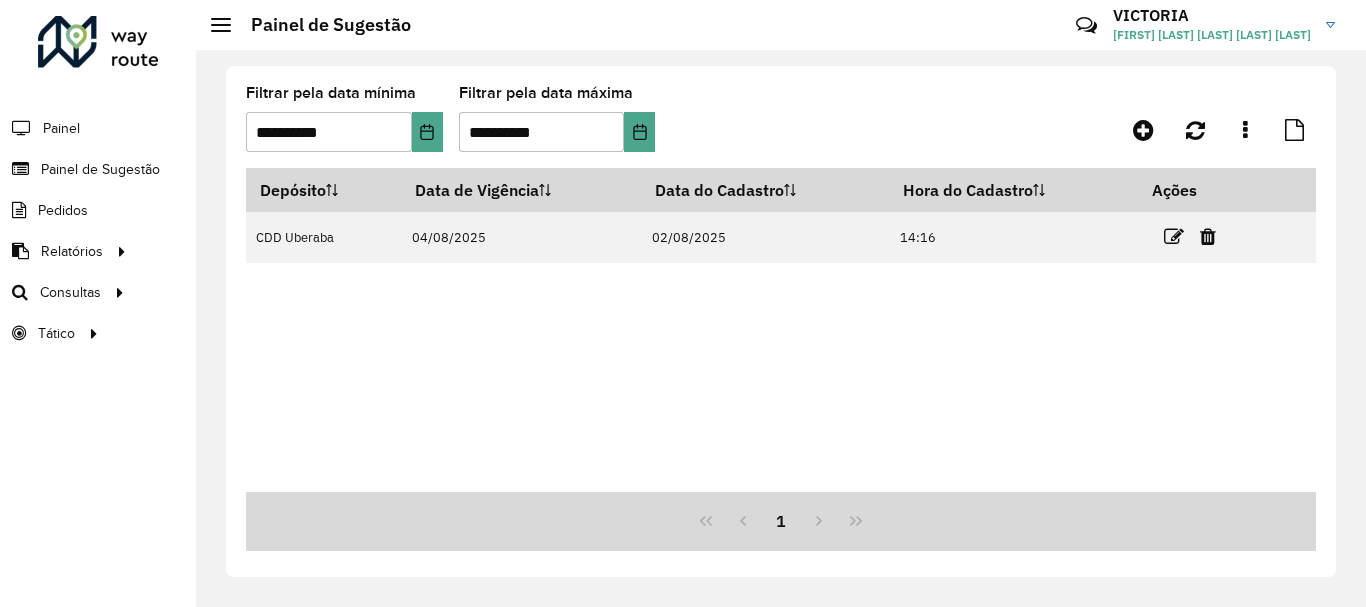 click on "Depósito   Data de Vigência   Data do Cadastro   Hora do Cadastro   Ações   CDD Uberaba   04/08/2025   02/08/2025   14:16" at bounding box center (781, 330) 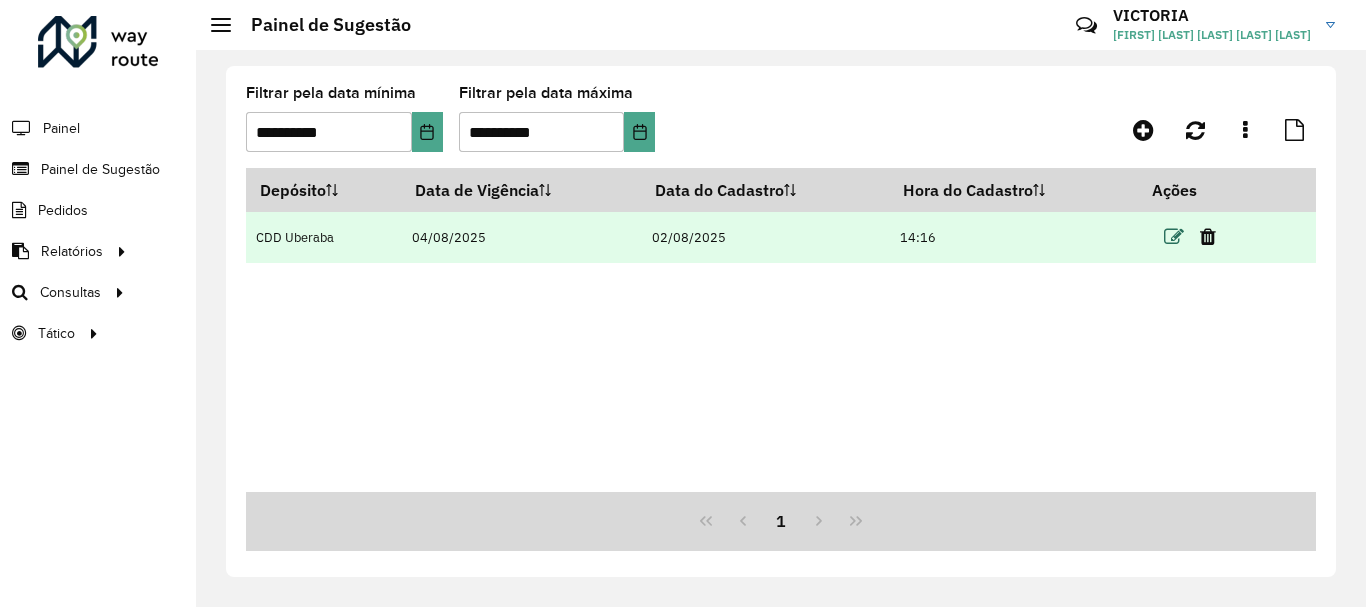click at bounding box center [1174, 237] 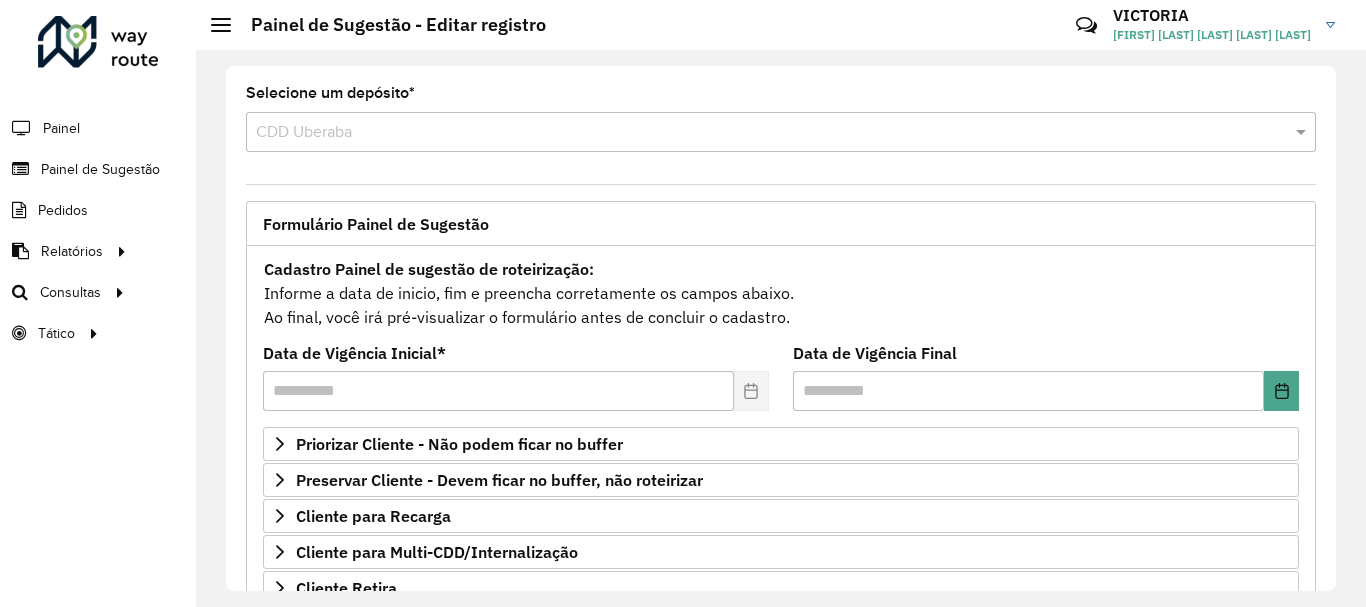 drag, startPoint x: 1329, startPoint y: 235, endPoint x: 1342, endPoint y: 373, distance: 138.61096 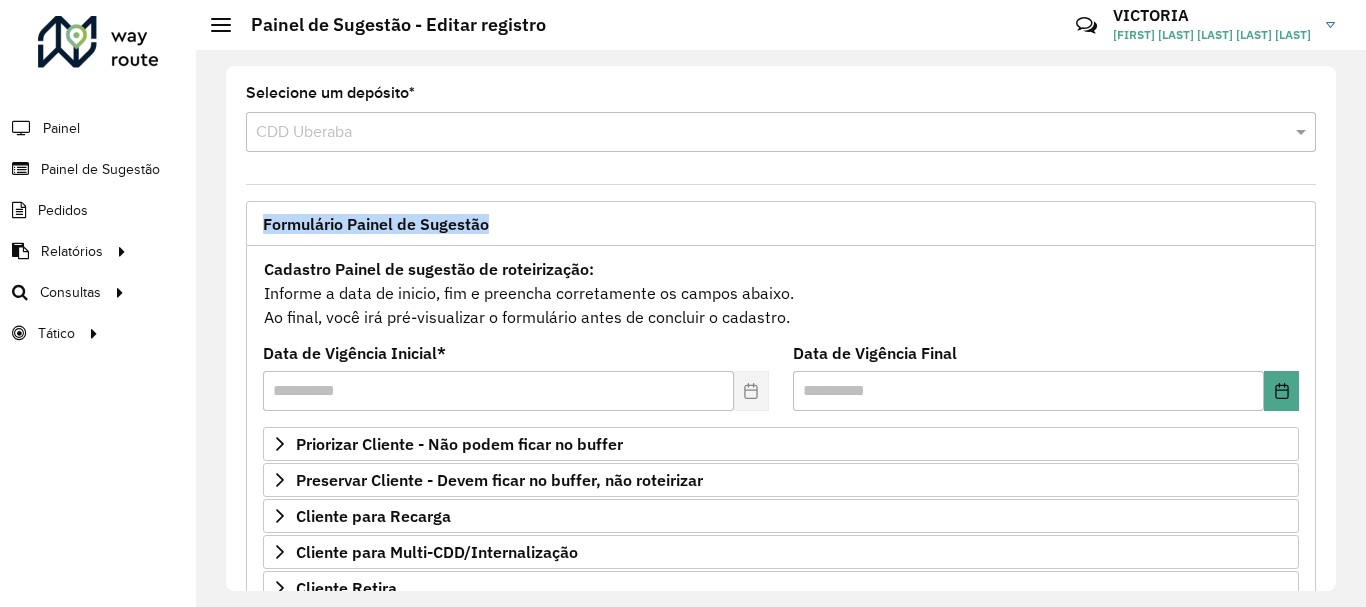 click on "Cadastro Painel de sugestão de roteirização:
Informe a data de inicio, fim e preencha corretamente os campos abaixo.
Ao final, você irá pré-visualizar o formulário antes de concluir o cadastro." at bounding box center [781, 293] 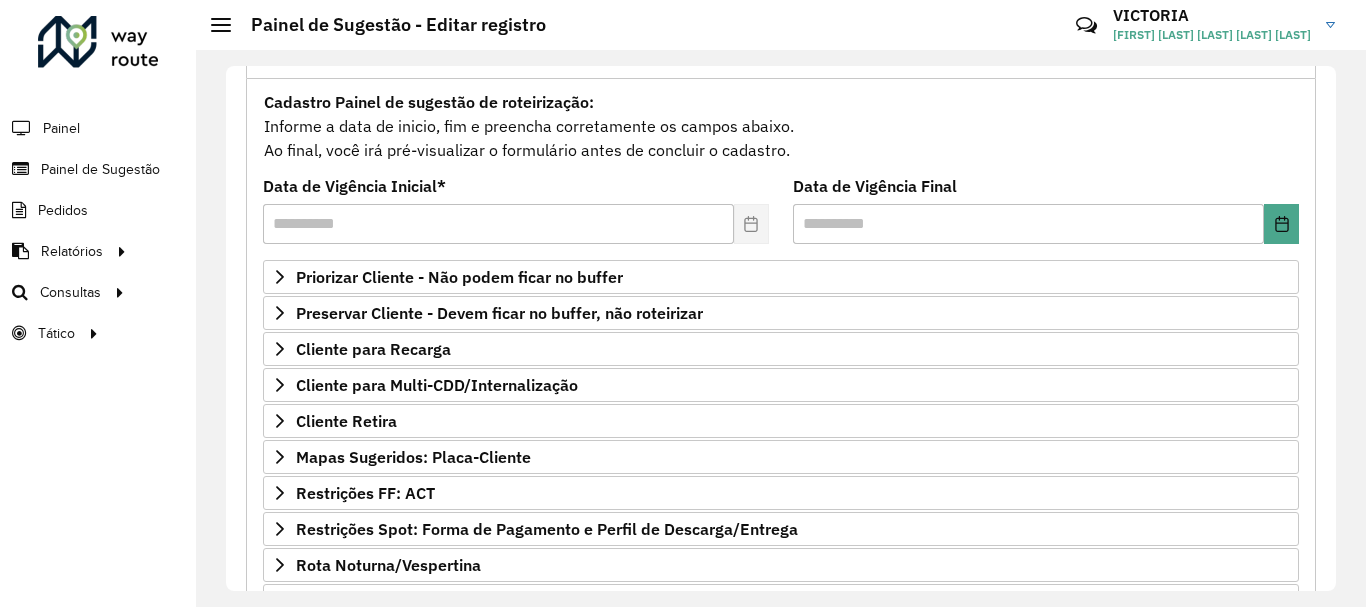 scroll, scrollTop: 184, scrollLeft: 0, axis: vertical 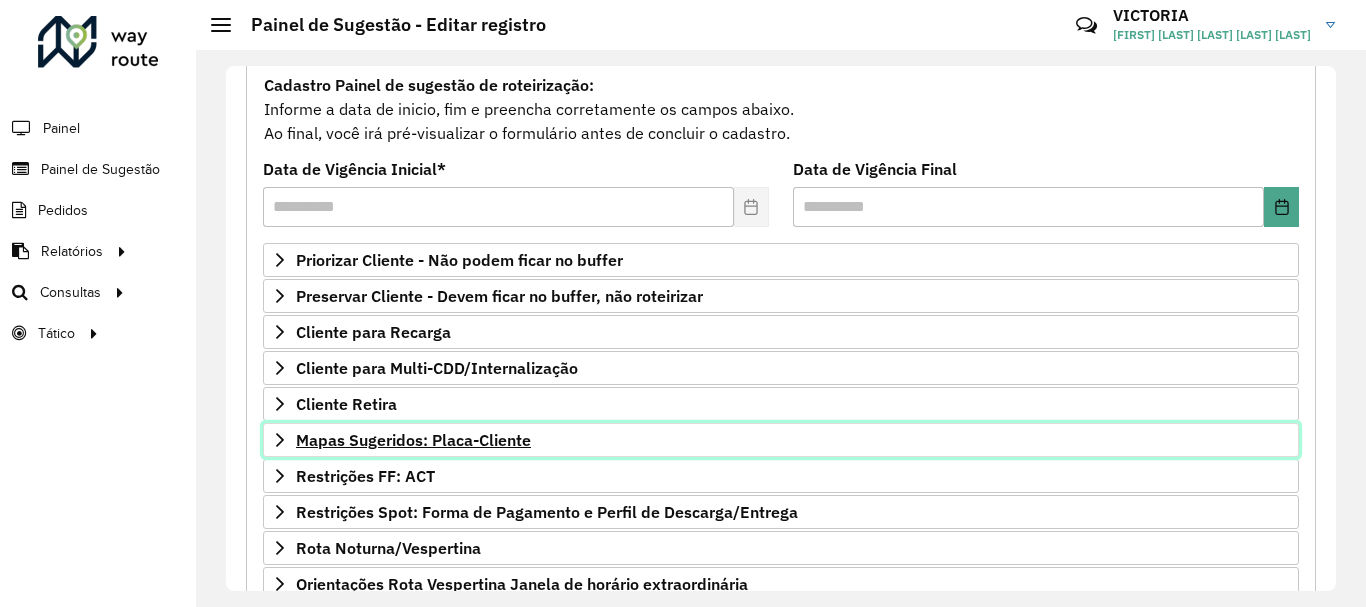 click on "Mapas Sugeridos: Placa-Cliente" at bounding box center [781, 440] 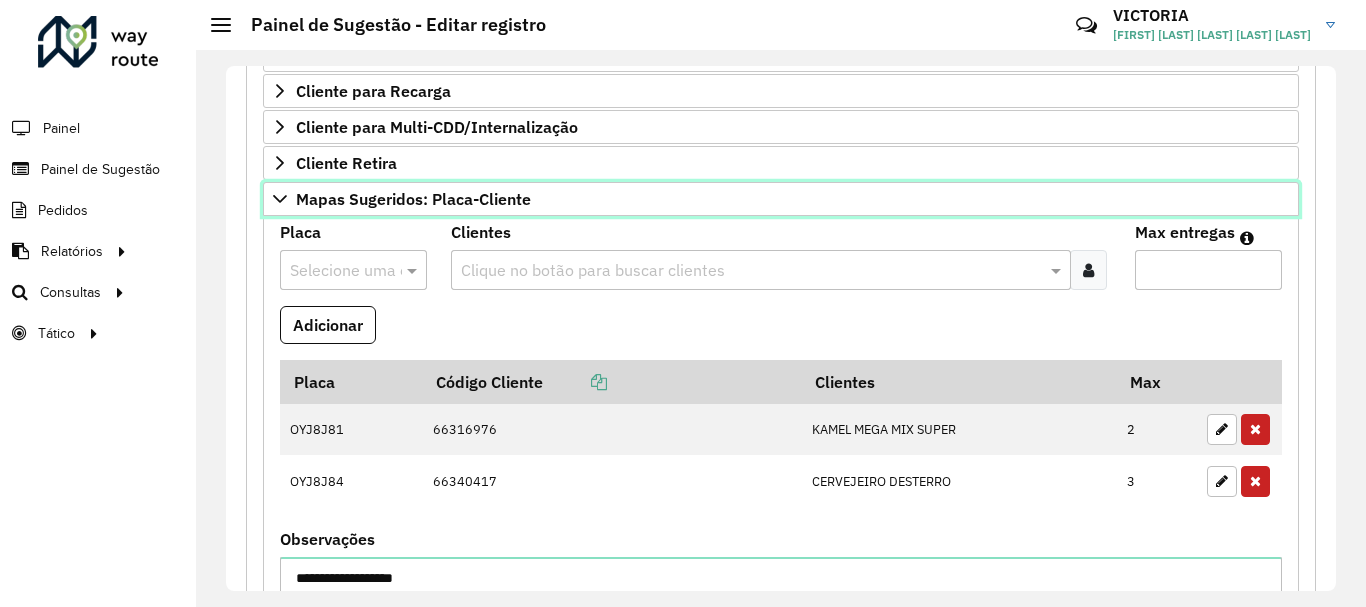 scroll, scrollTop: 434, scrollLeft: 0, axis: vertical 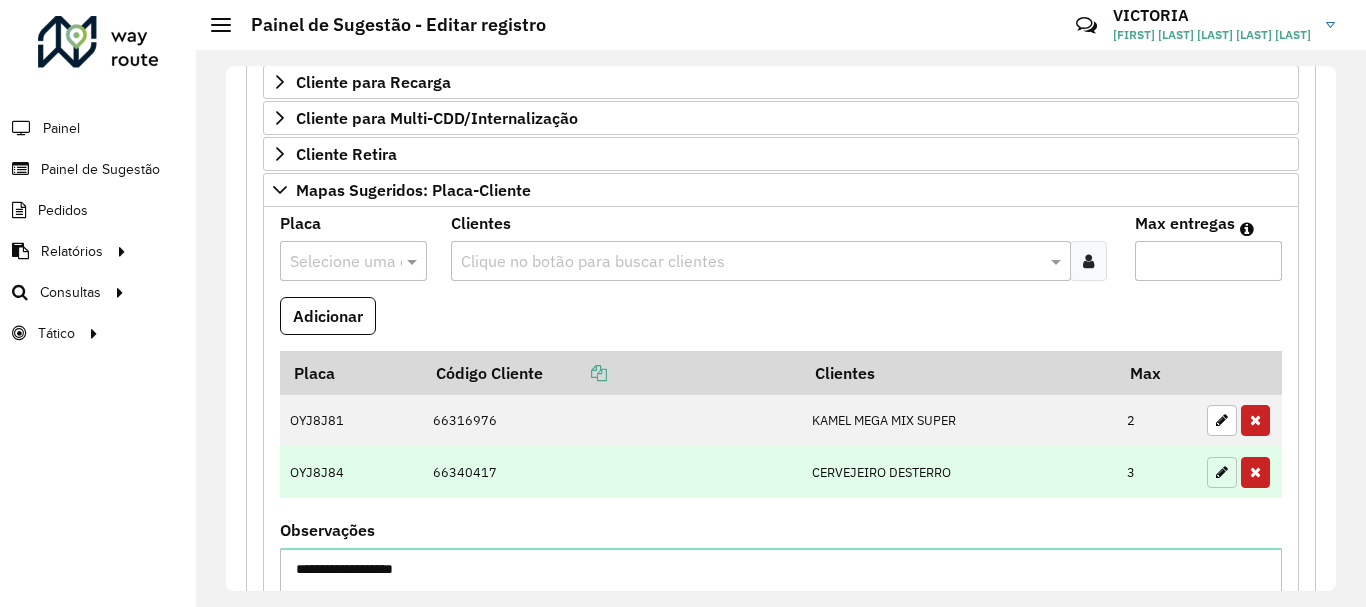 click at bounding box center [1222, 472] 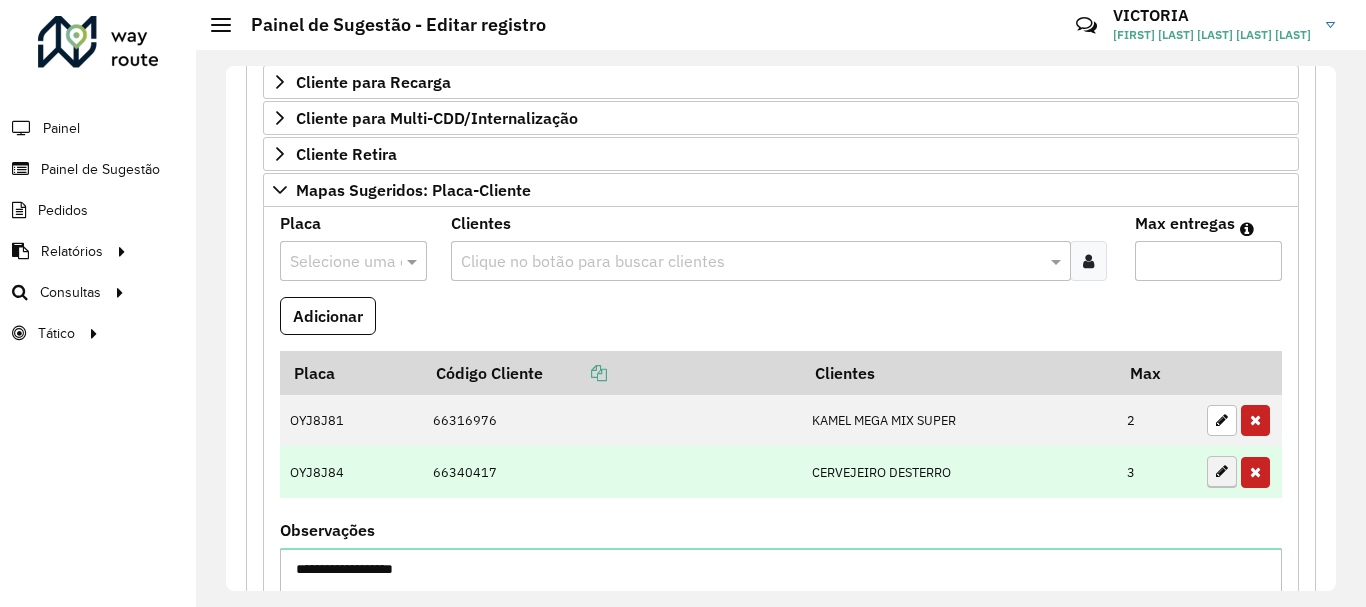 type on "*" 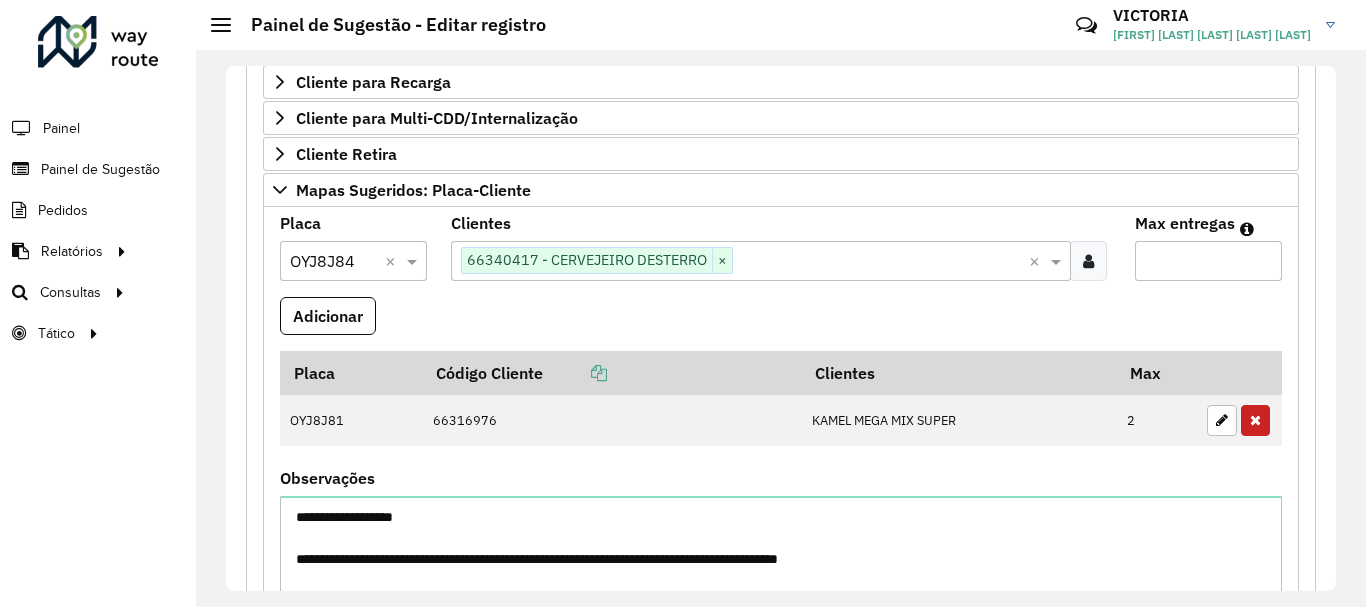 click on "Selecione uma opção × OYJ8J84 ×" at bounding box center (353, 261) 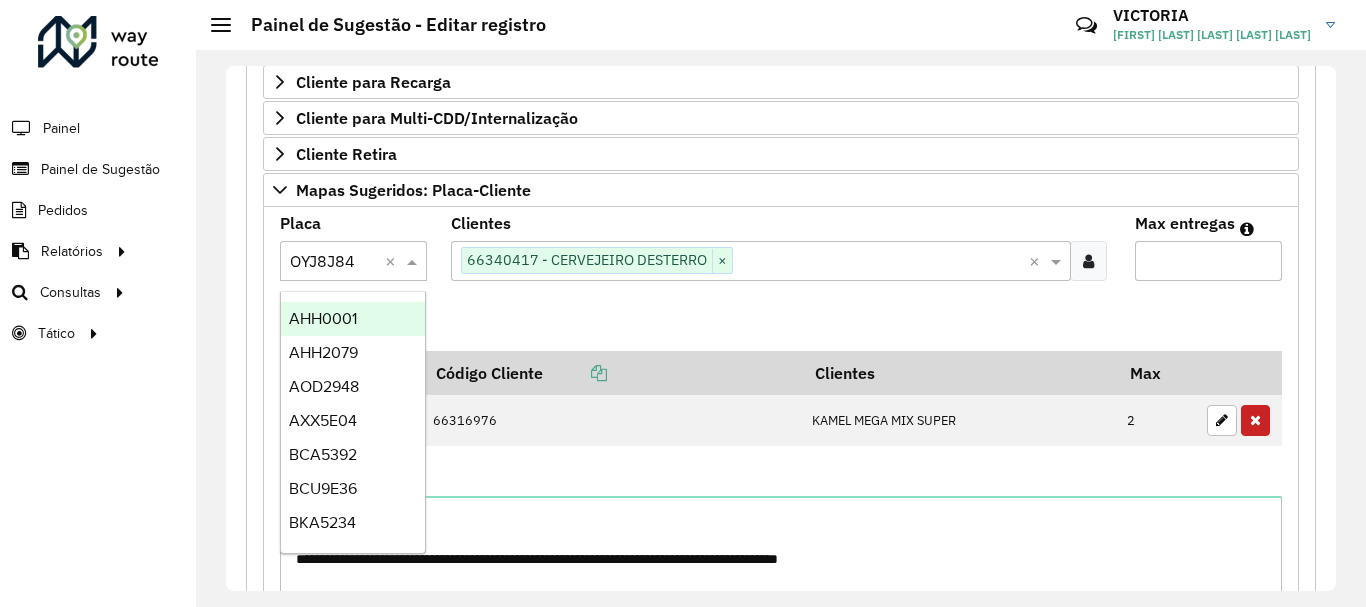 paste on "*******" 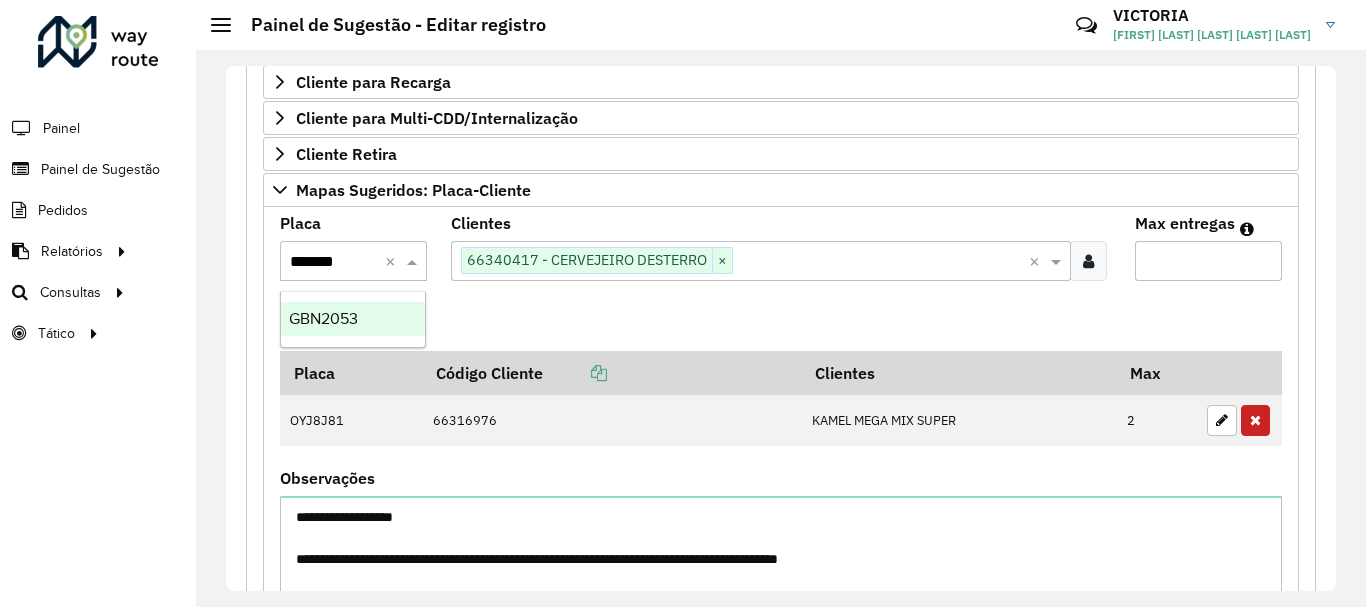 click on "GBN2053" at bounding box center [323, 318] 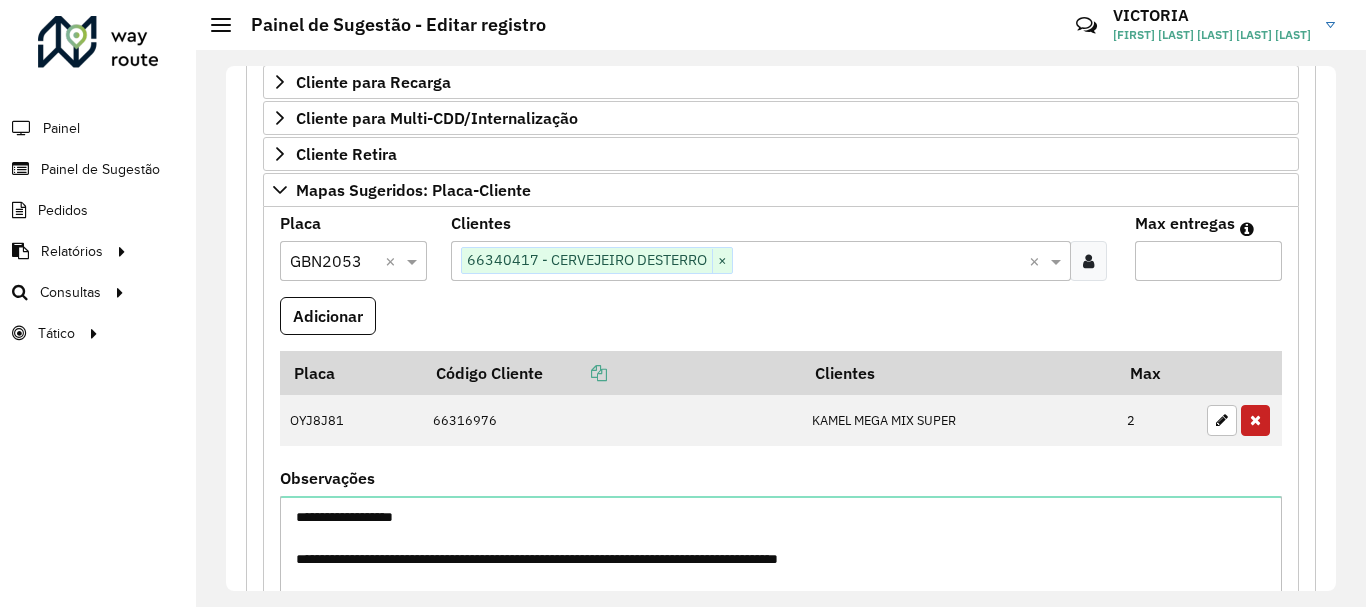 click on "Adicionar" at bounding box center [328, 316] 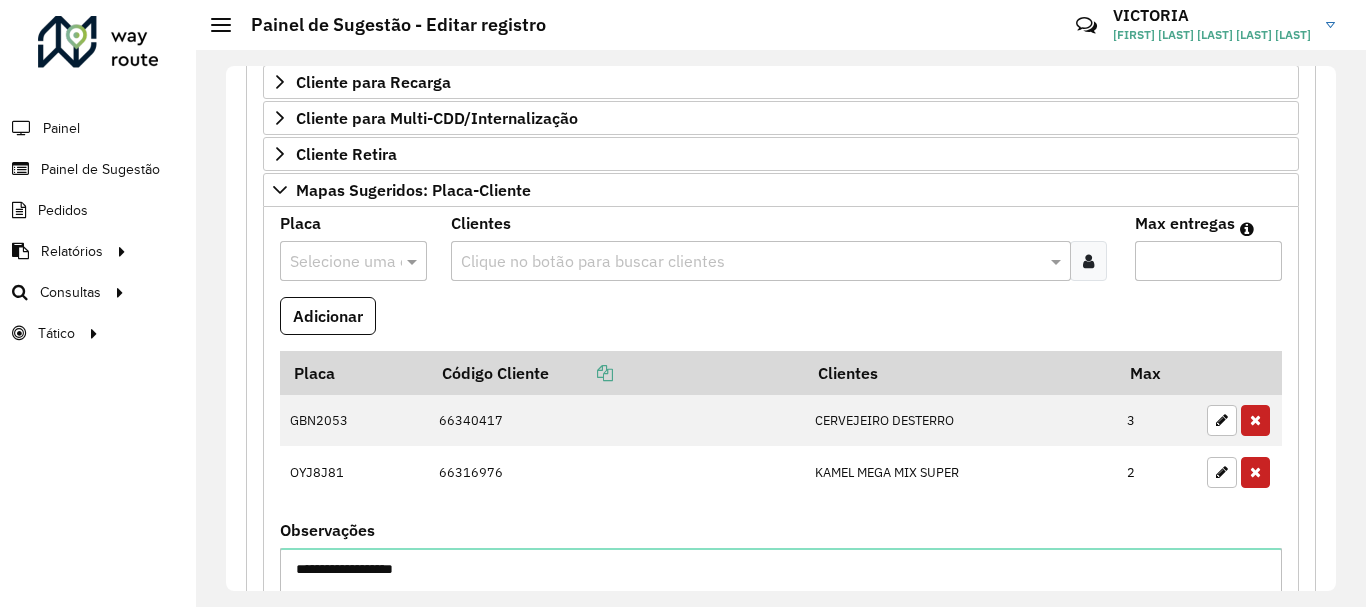 scroll, scrollTop: 893, scrollLeft: 0, axis: vertical 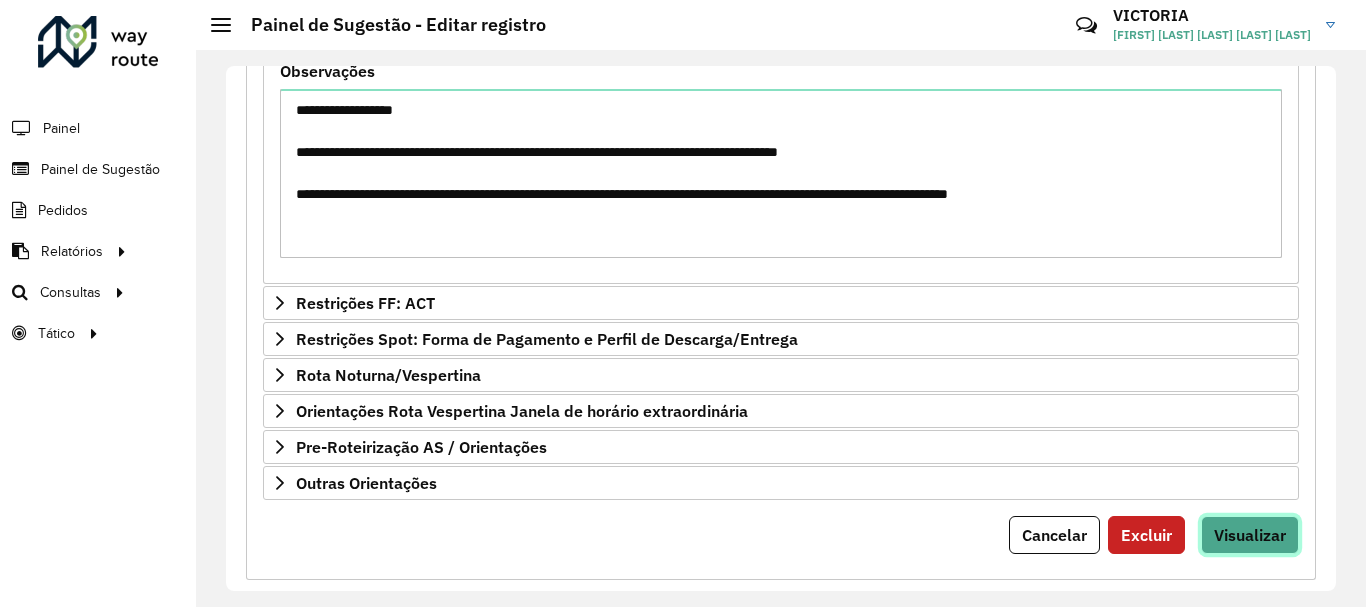 click on "Visualizar" at bounding box center (1250, 535) 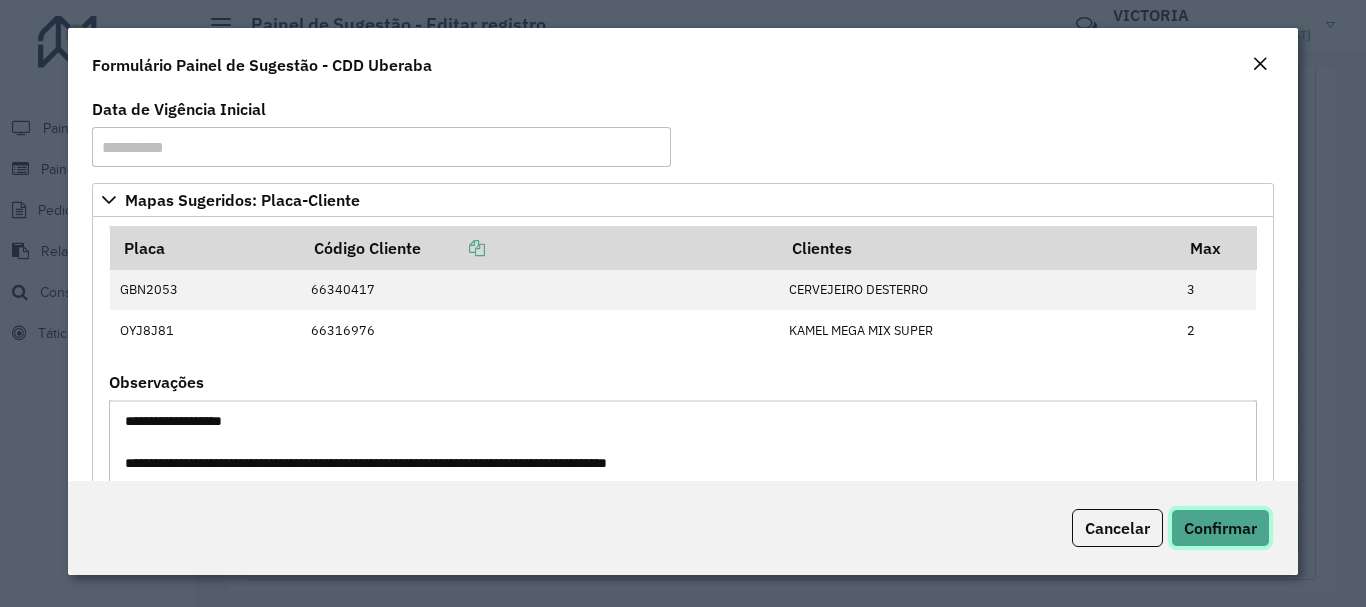 click on "Confirmar" 